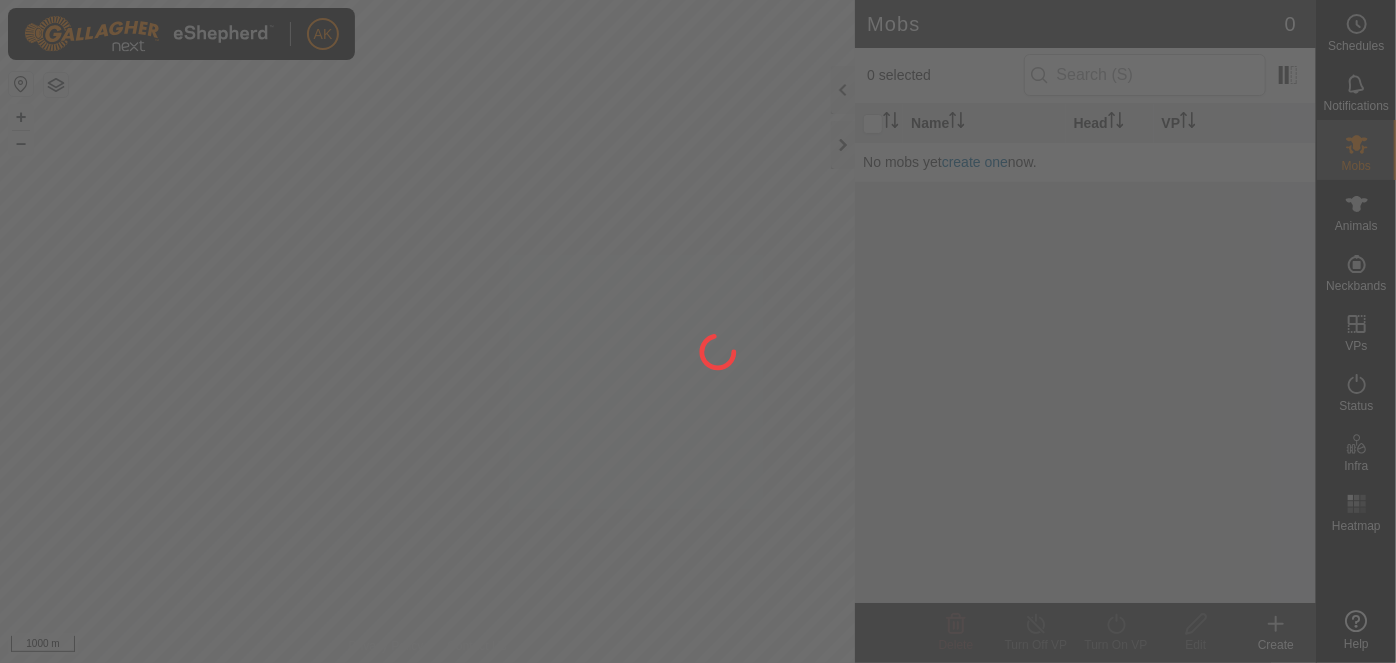 scroll, scrollTop: 0, scrollLeft: 0, axis: both 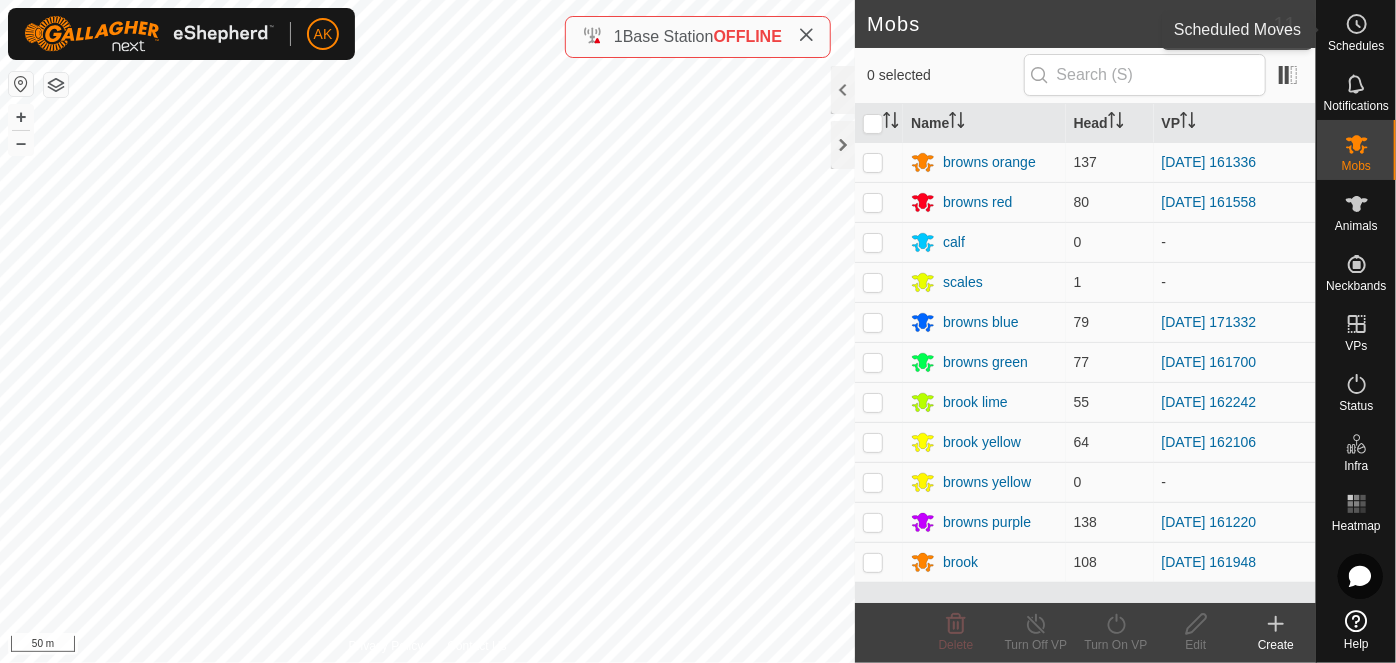 click 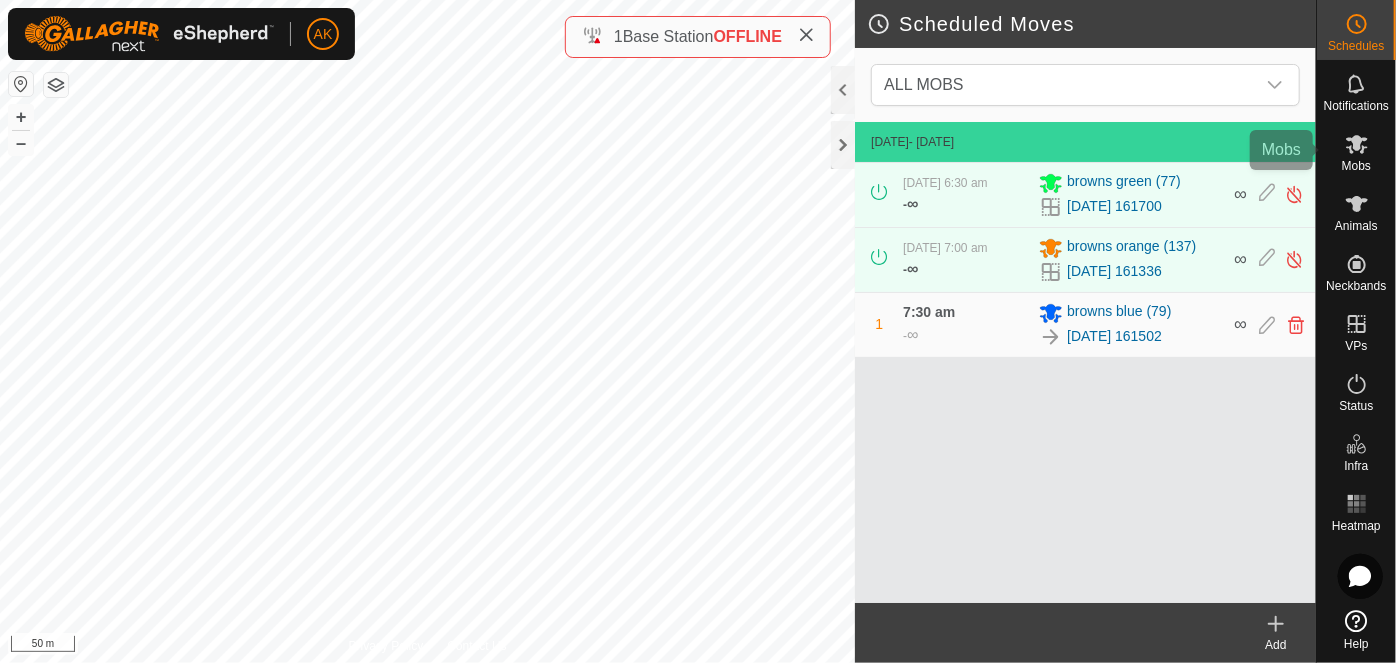 click at bounding box center [1357, 144] 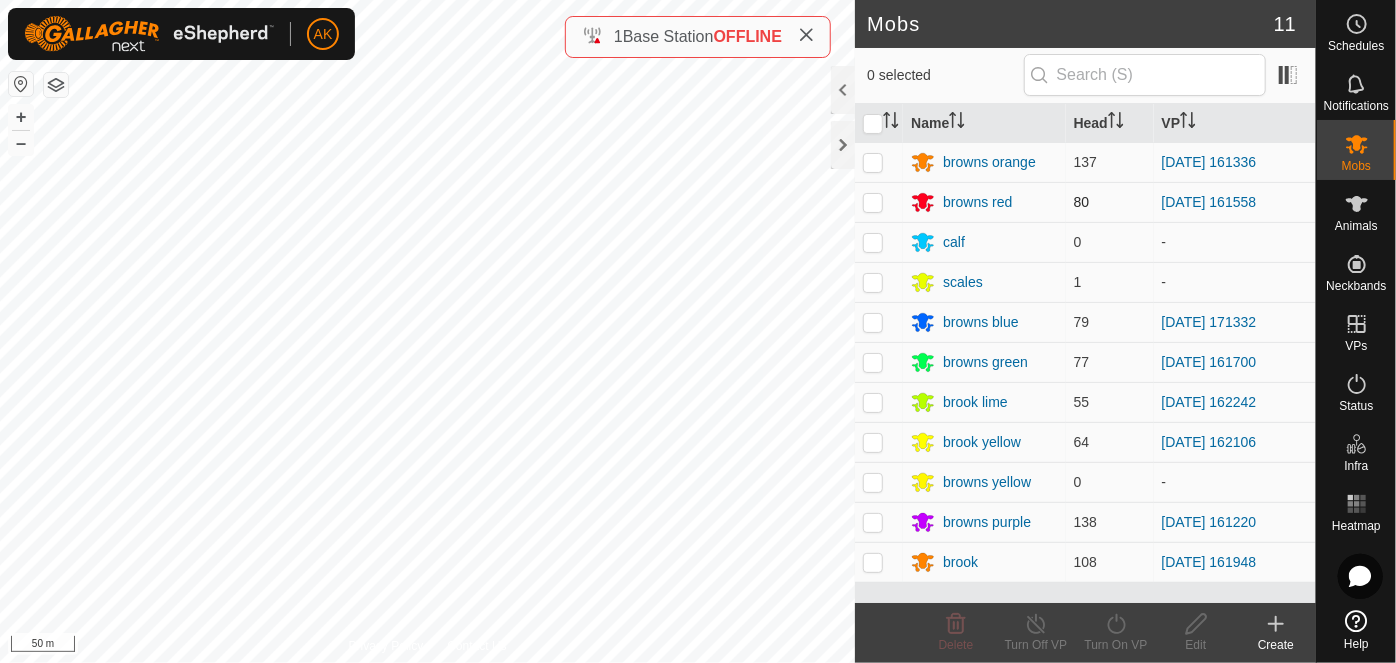 click at bounding box center (873, 202) 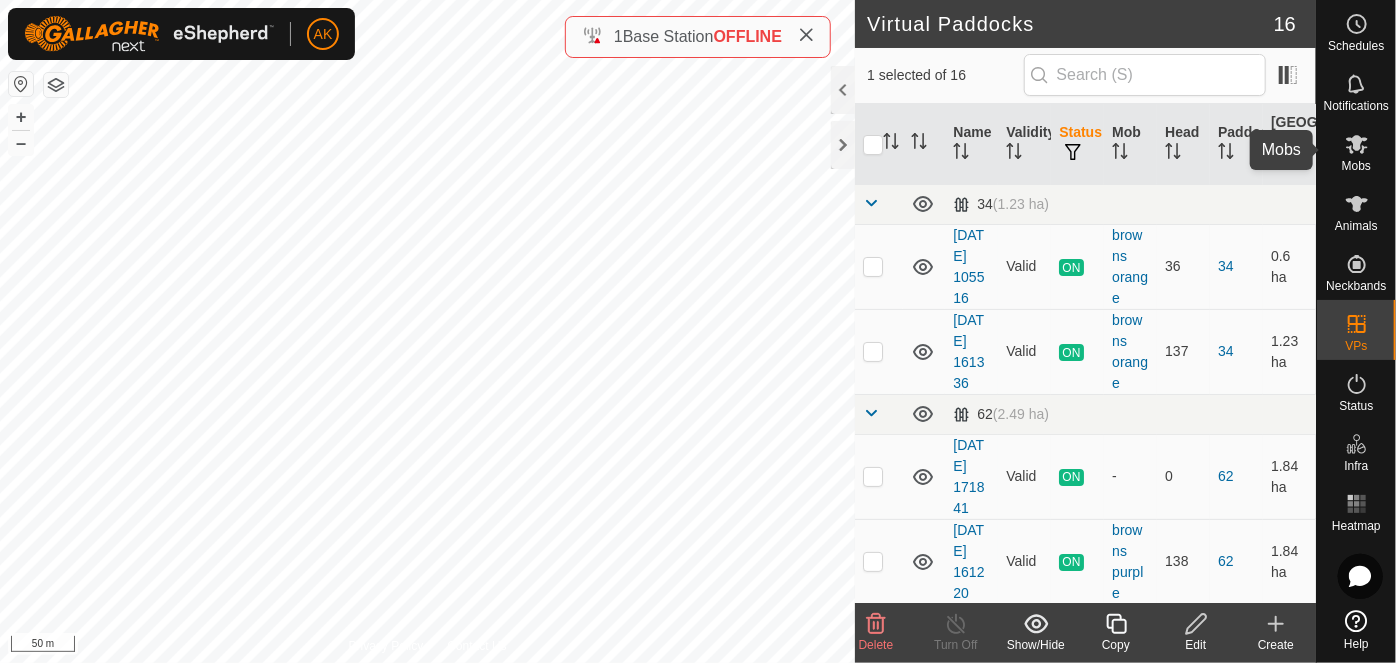 click 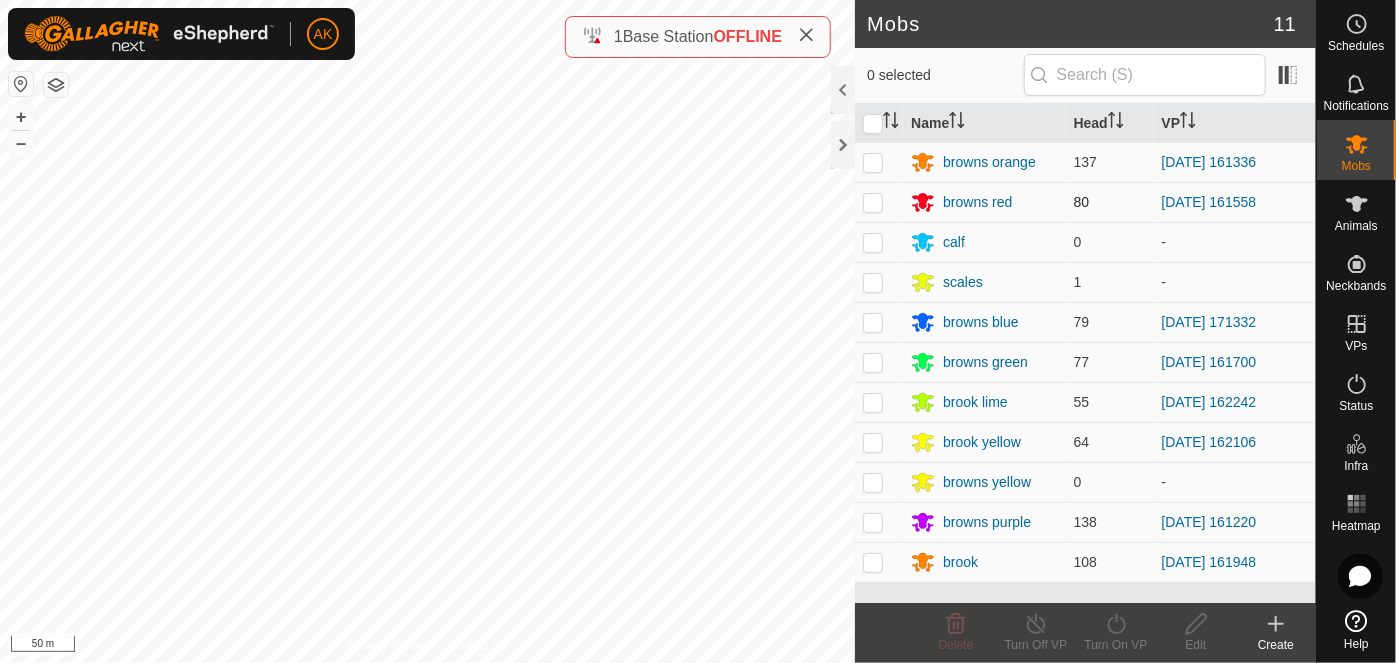 click at bounding box center (873, 202) 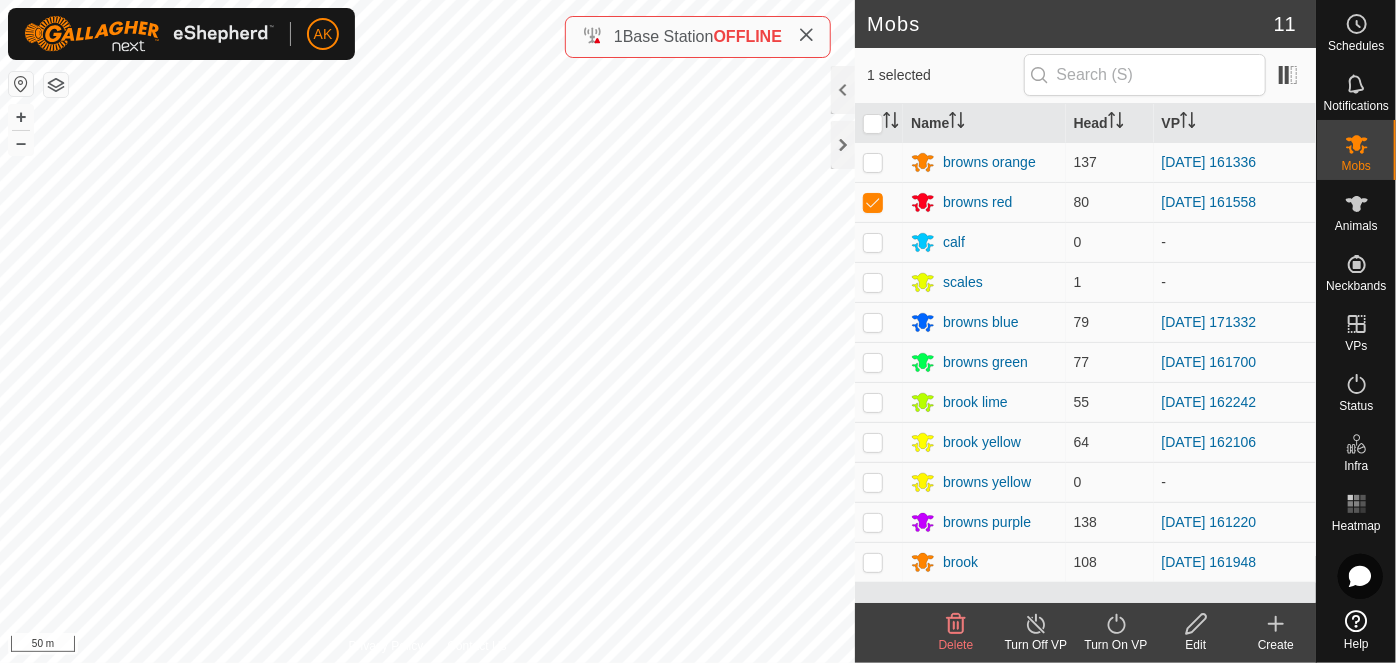 click 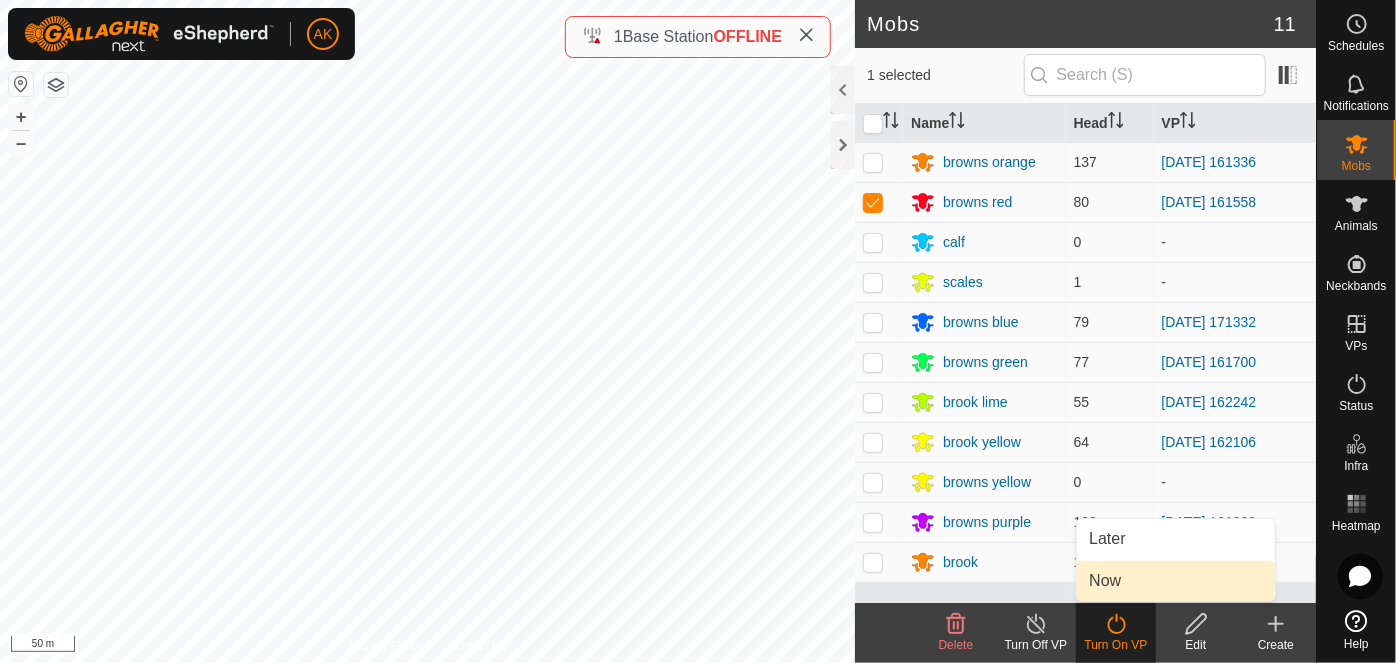 click on "Now" at bounding box center (1176, 581) 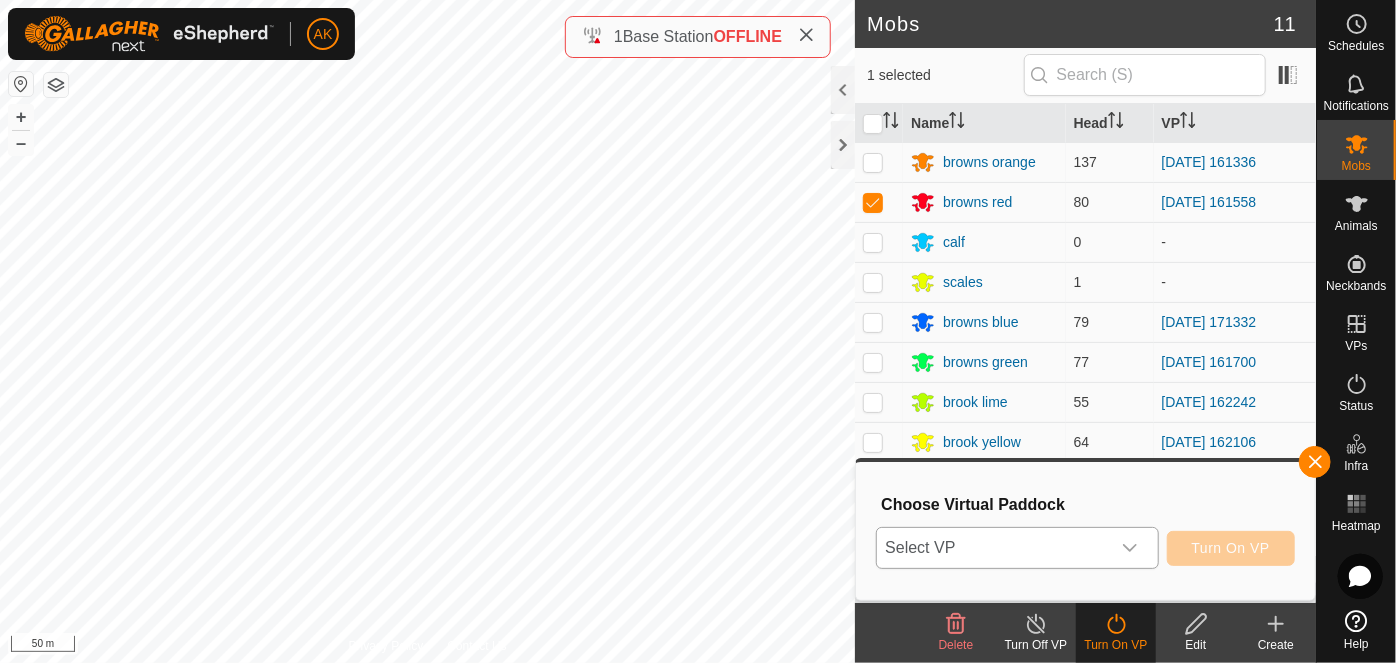 click at bounding box center (1130, 548) 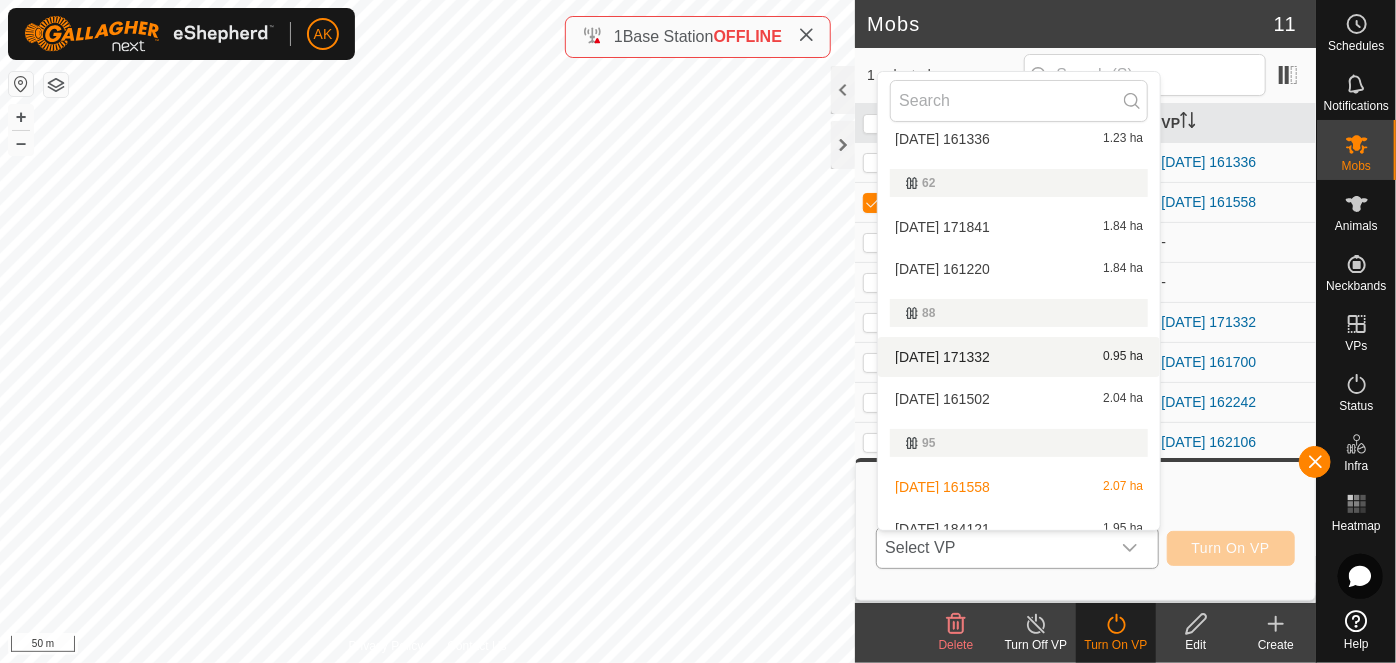 scroll, scrollTop: 272, scrollLeft: 0, axis: vertical 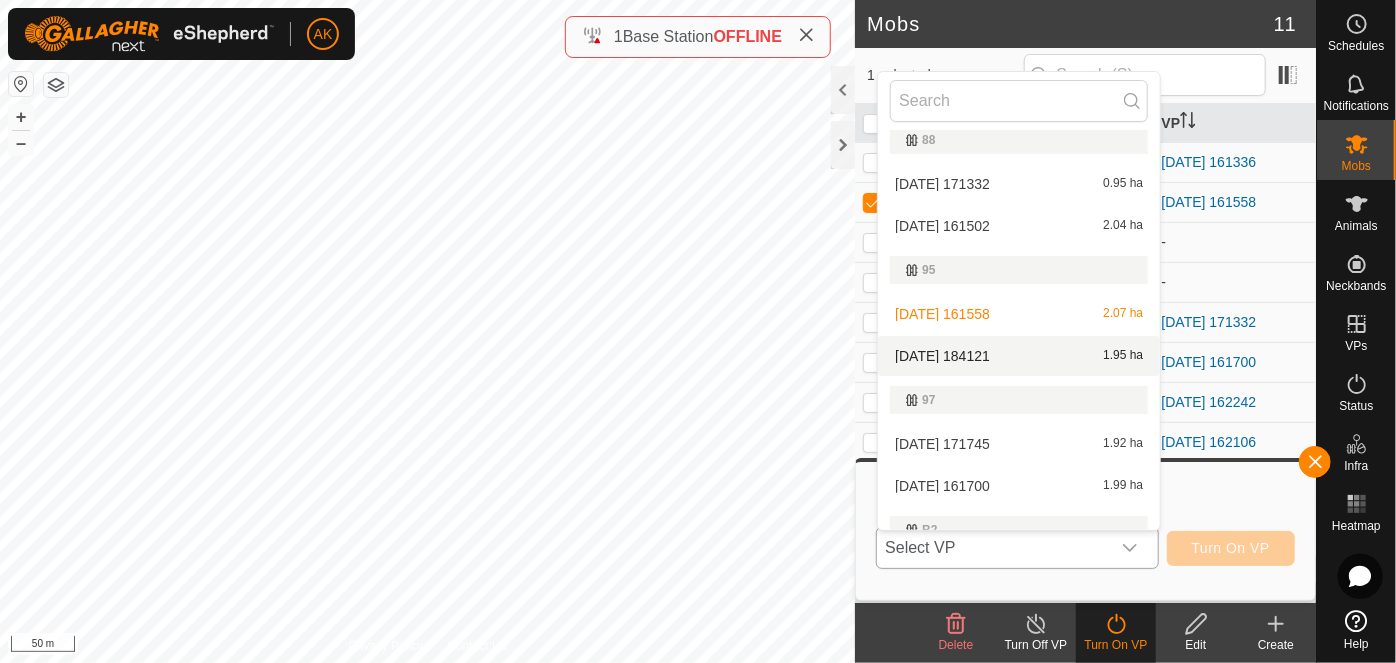 click on "2025-07-18 184121  1.95 ha" at bounding box center (1019, 356) 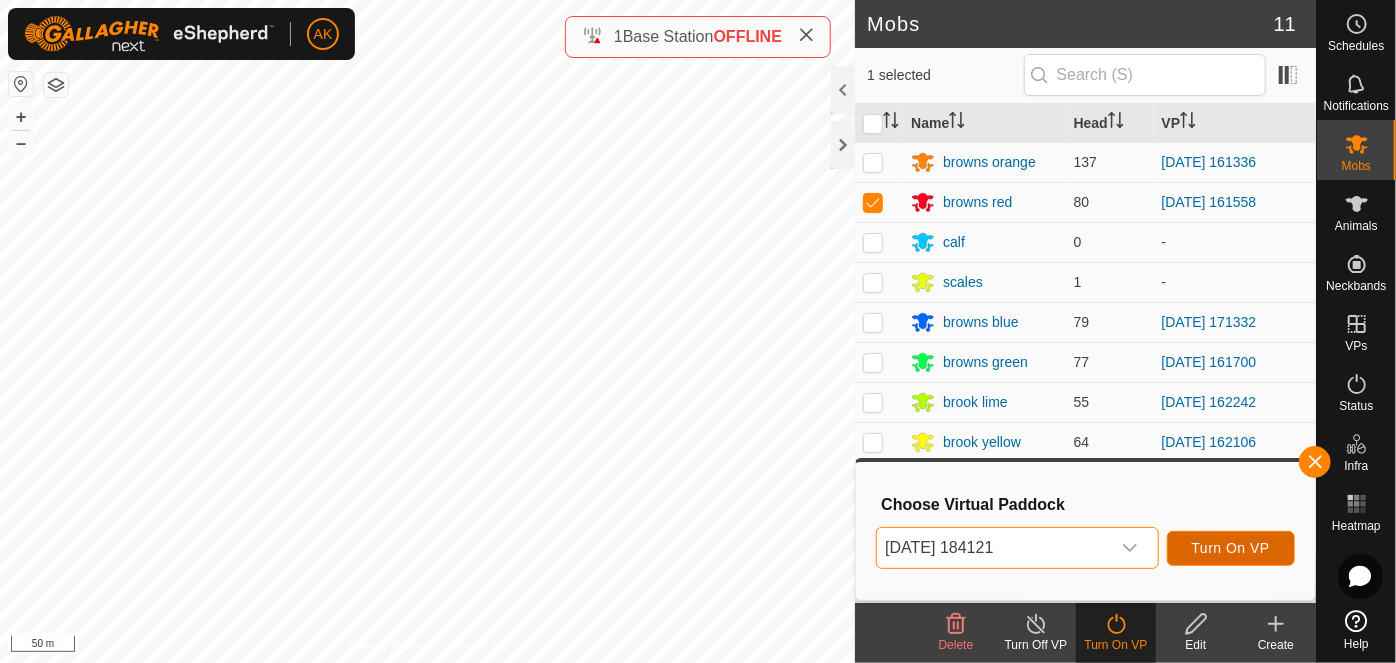 click on "Turn On VP" at bounding box center [1231, 548] 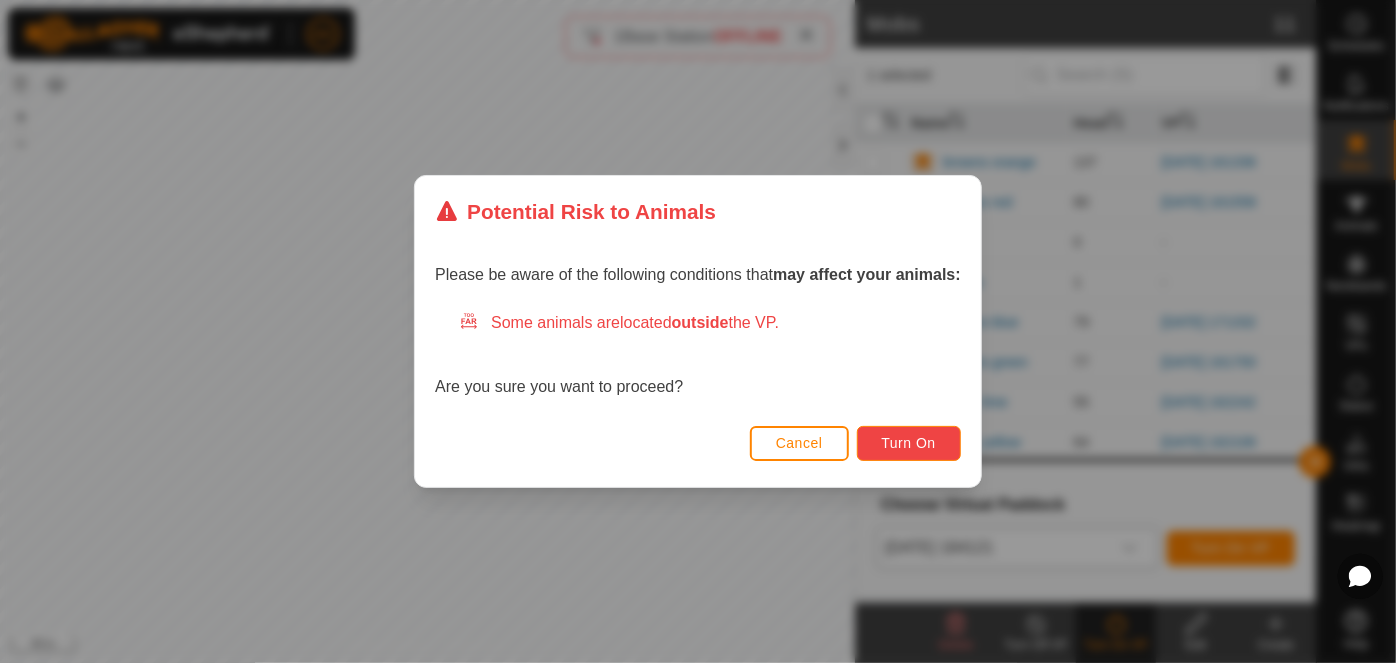 click on "Turn On" at bounding box center (909, 443) 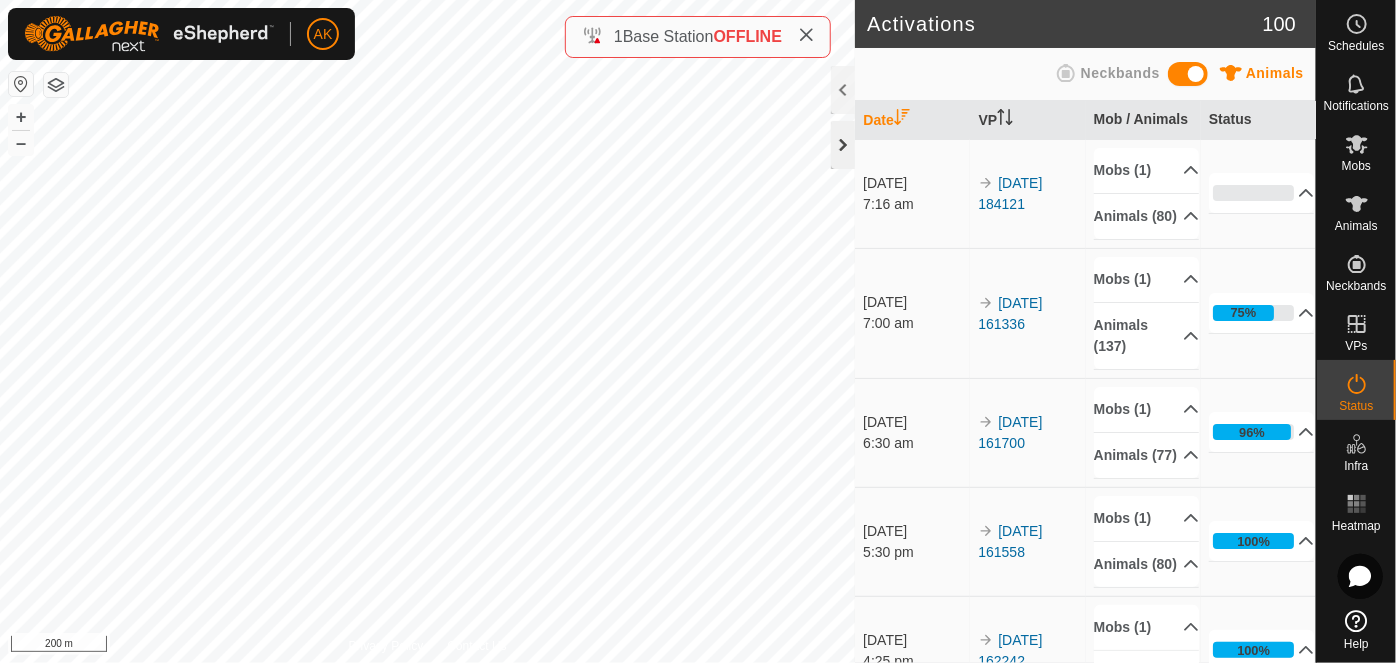 click 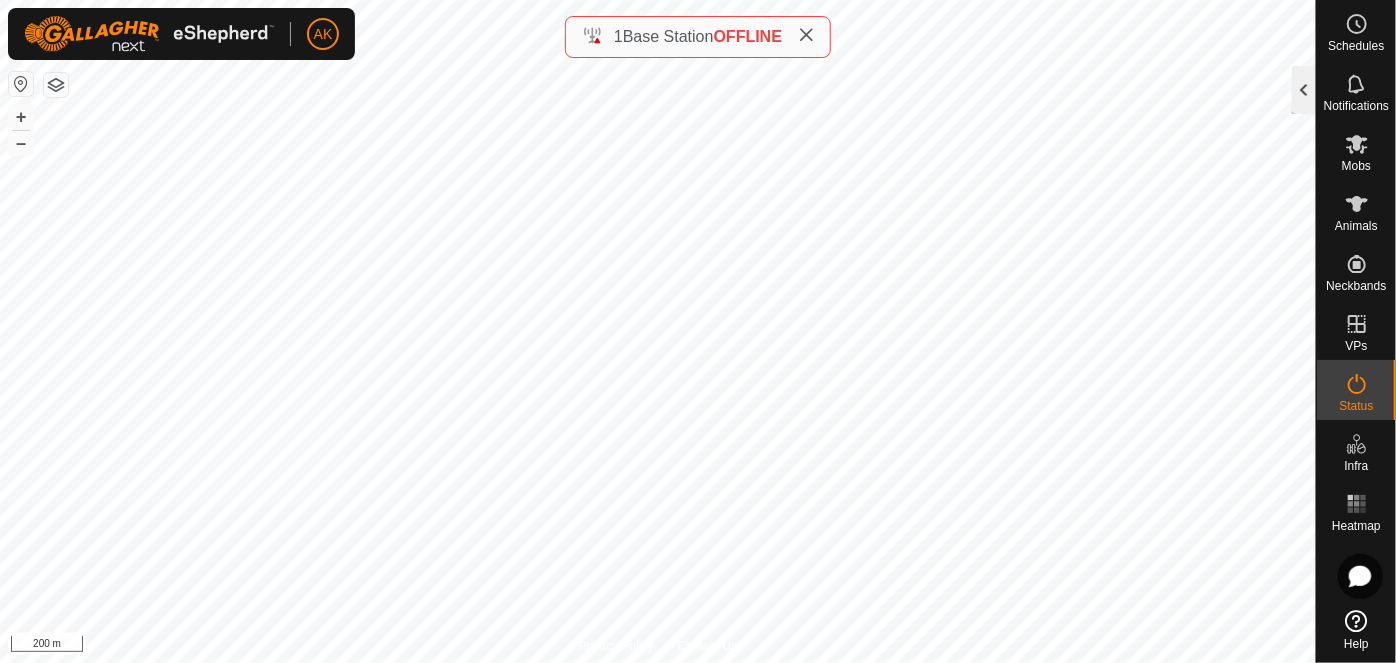 click 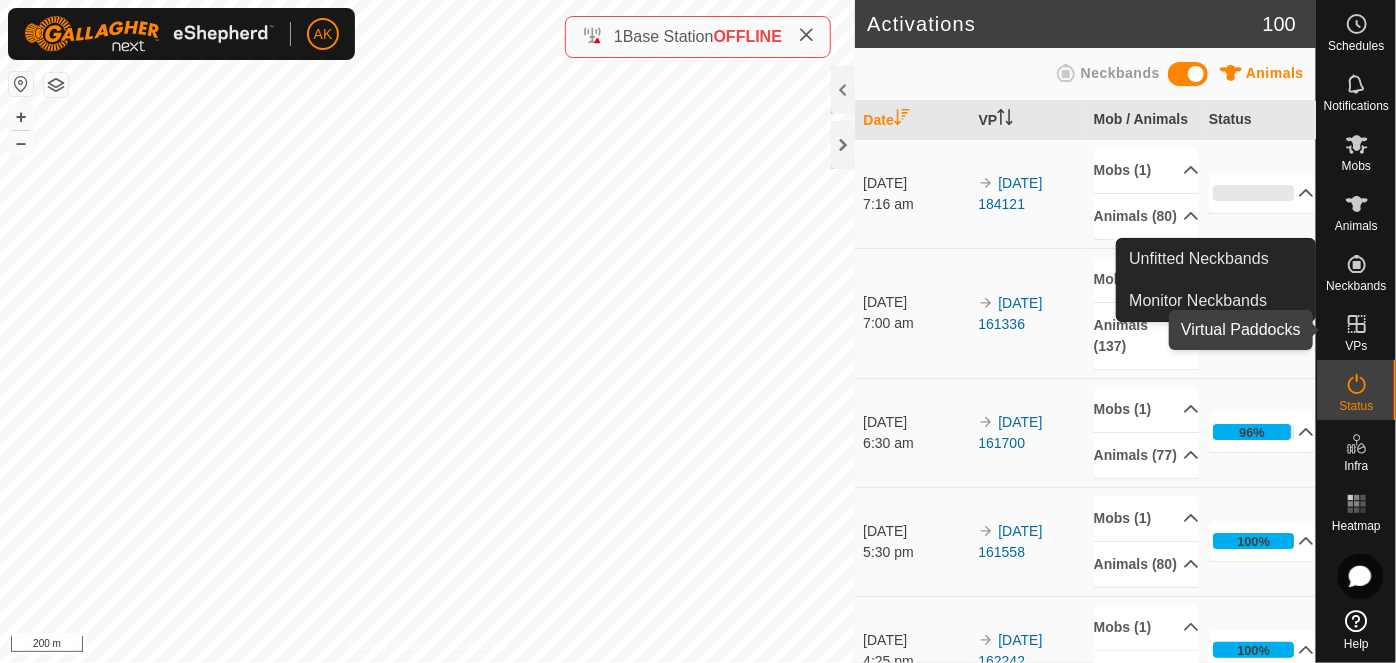 click 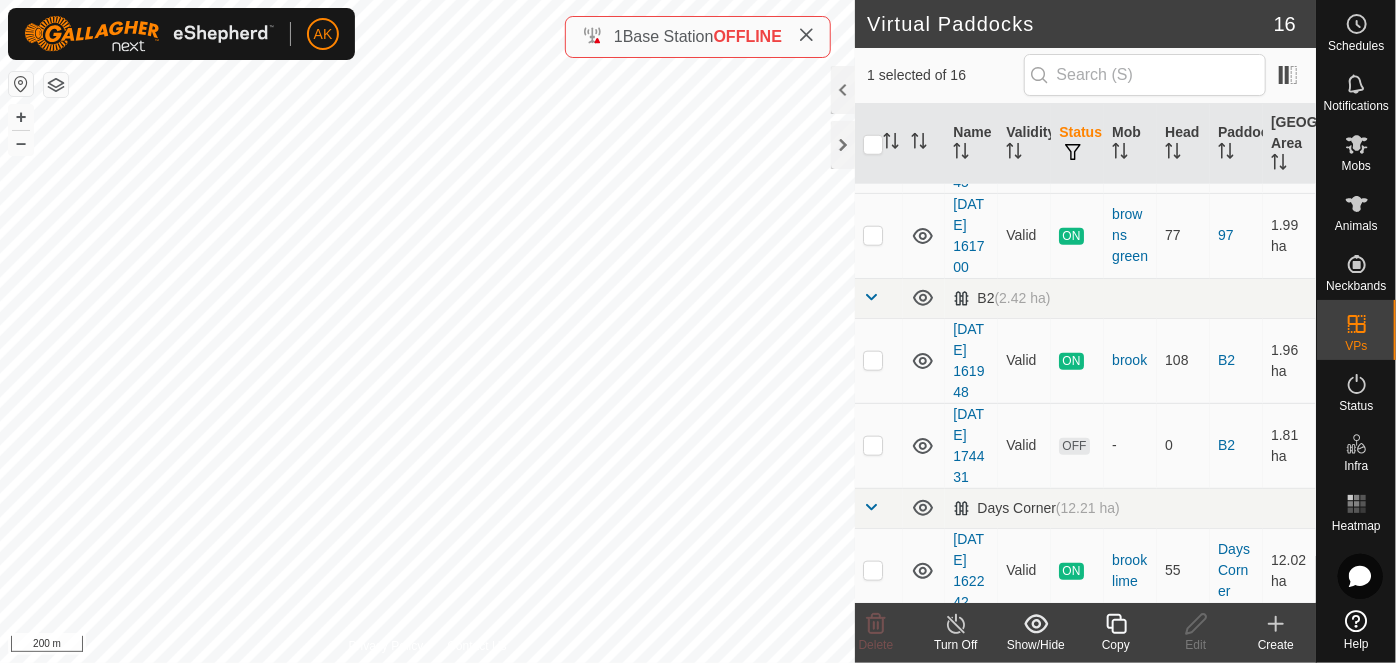 scroll, scrollTop: 727, scrollLeft: 0, axis: vertical 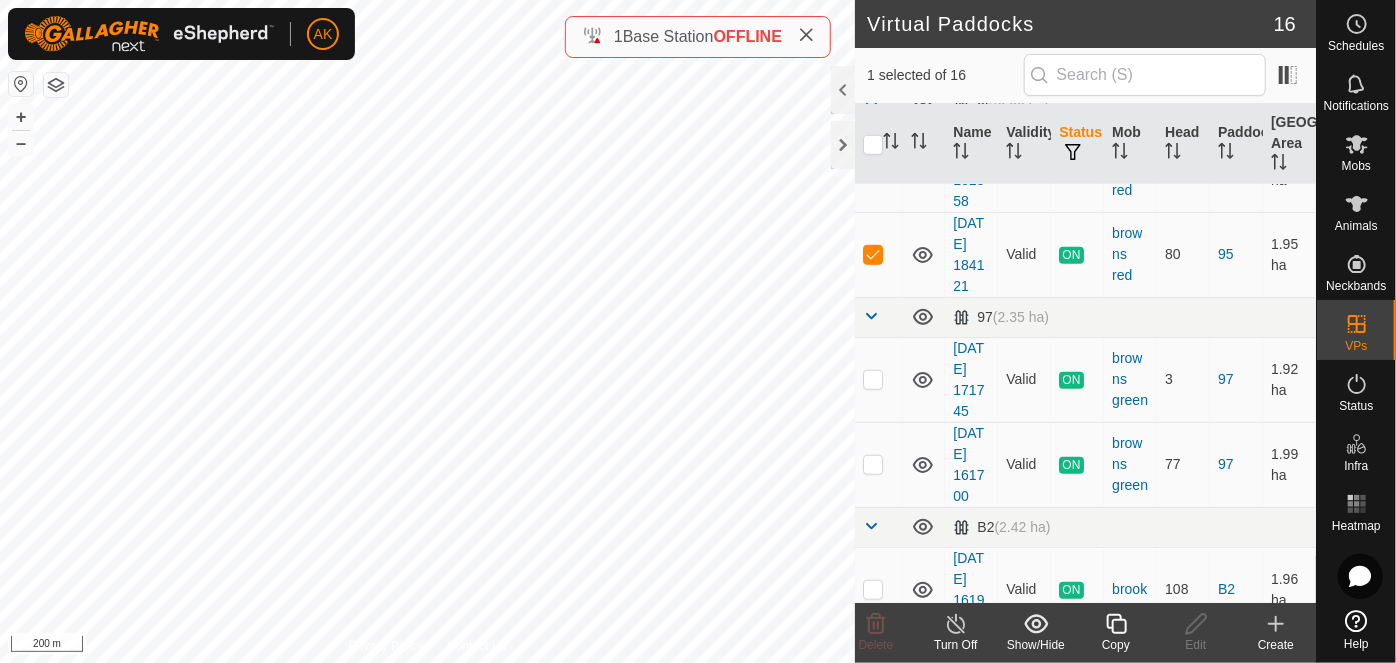 click at bounding box center (873, 255) 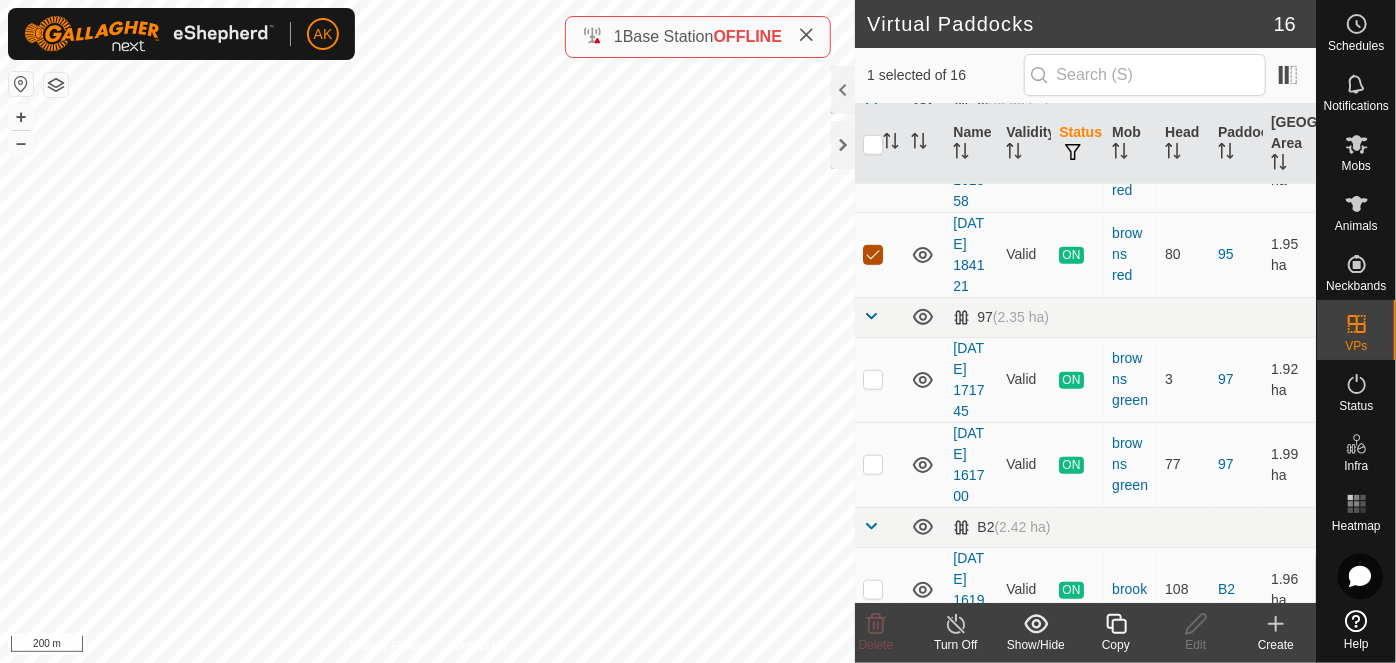 click at bounding box center (873, 255) 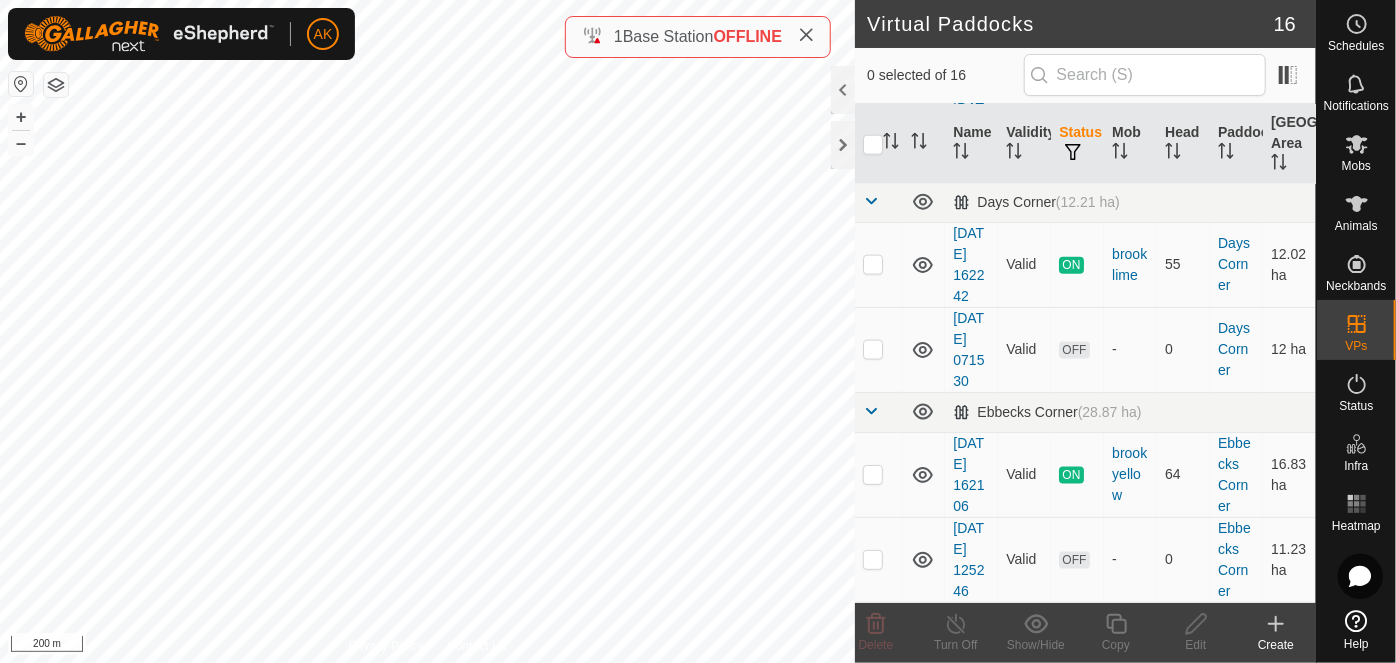 scroll, scrollTop: 1454, scrollLeft: 0, axis: vertical 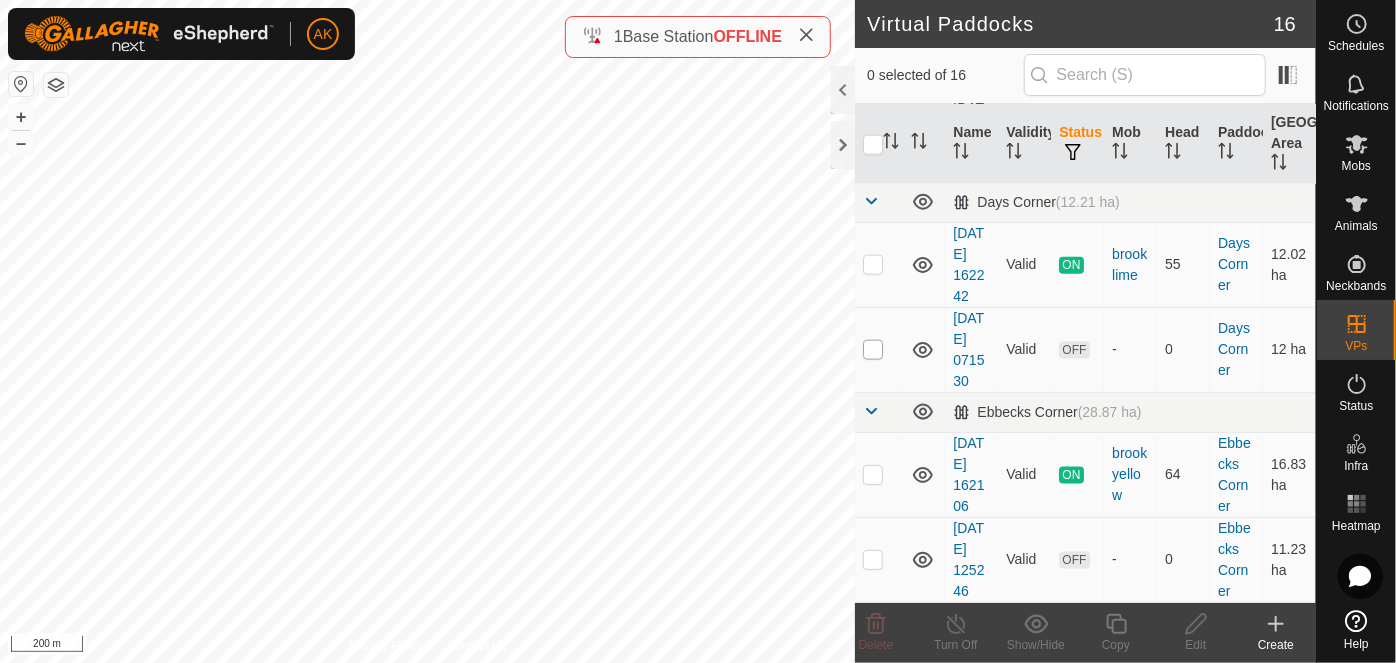 click at bounding box center (873, 350) 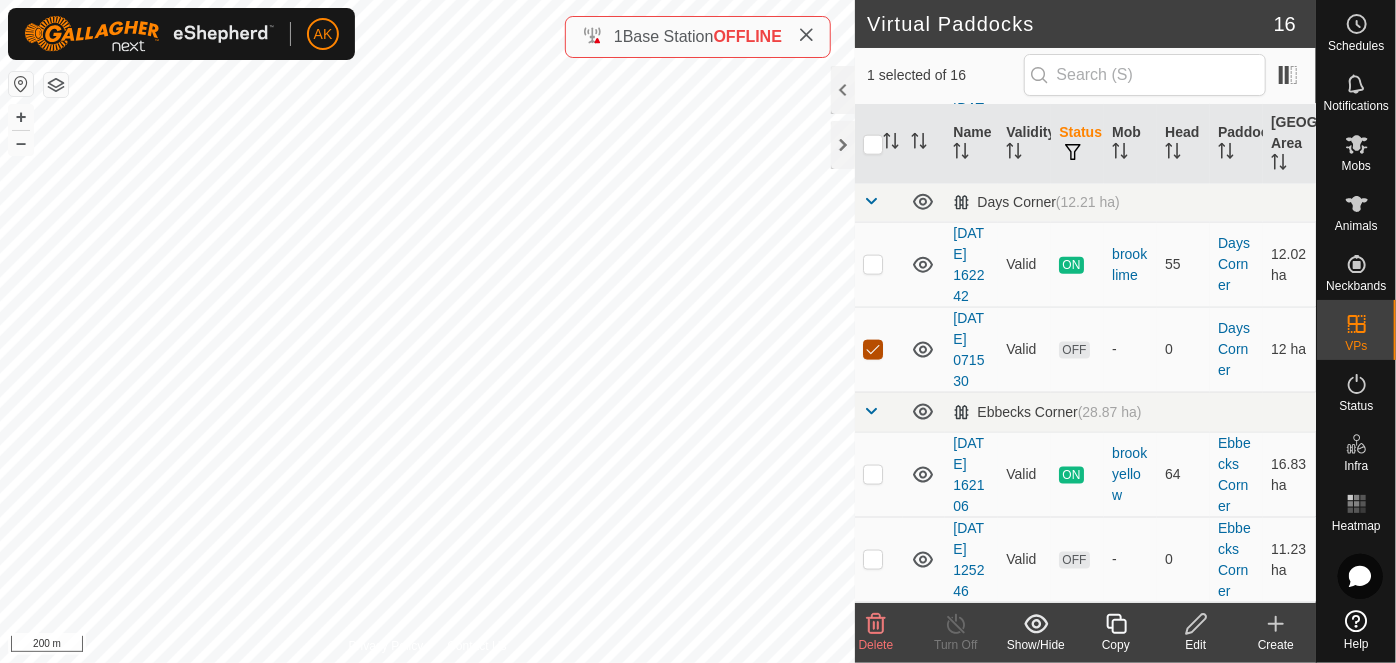 click at bounding box center [873, 350] 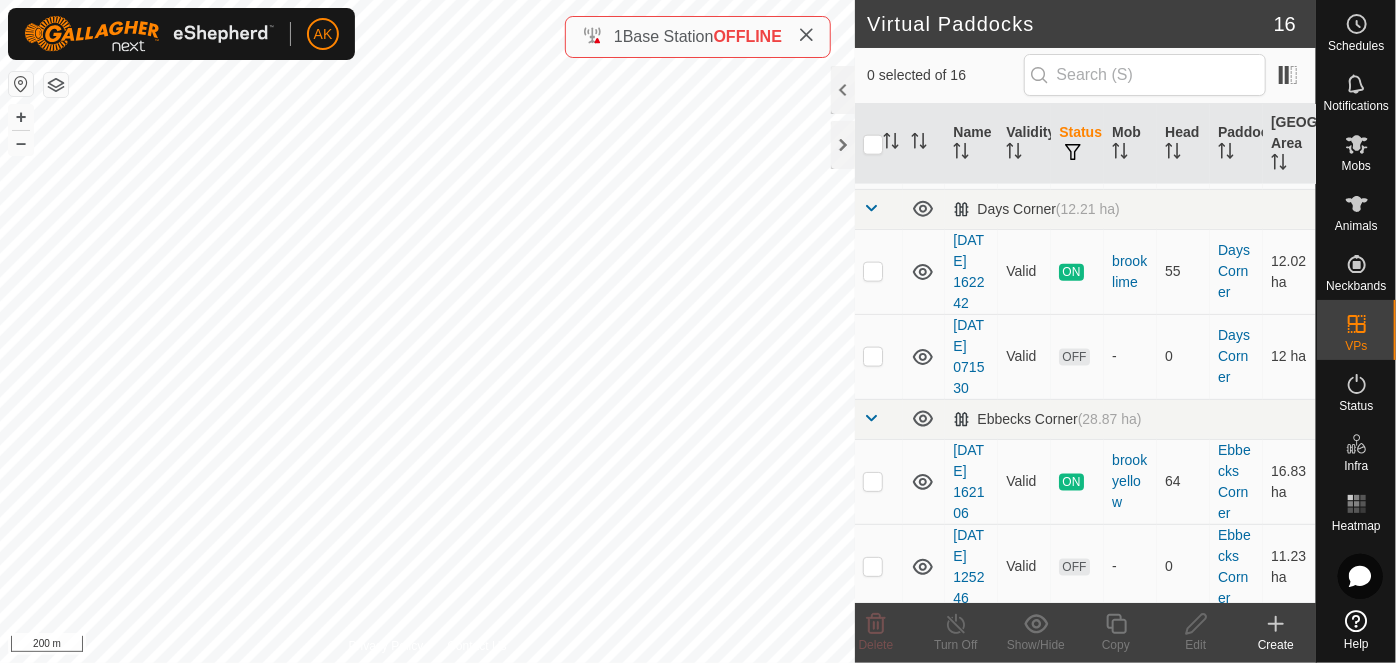 scroll, scrollTop: 1228, scrollLeft: 0, axis: vertical 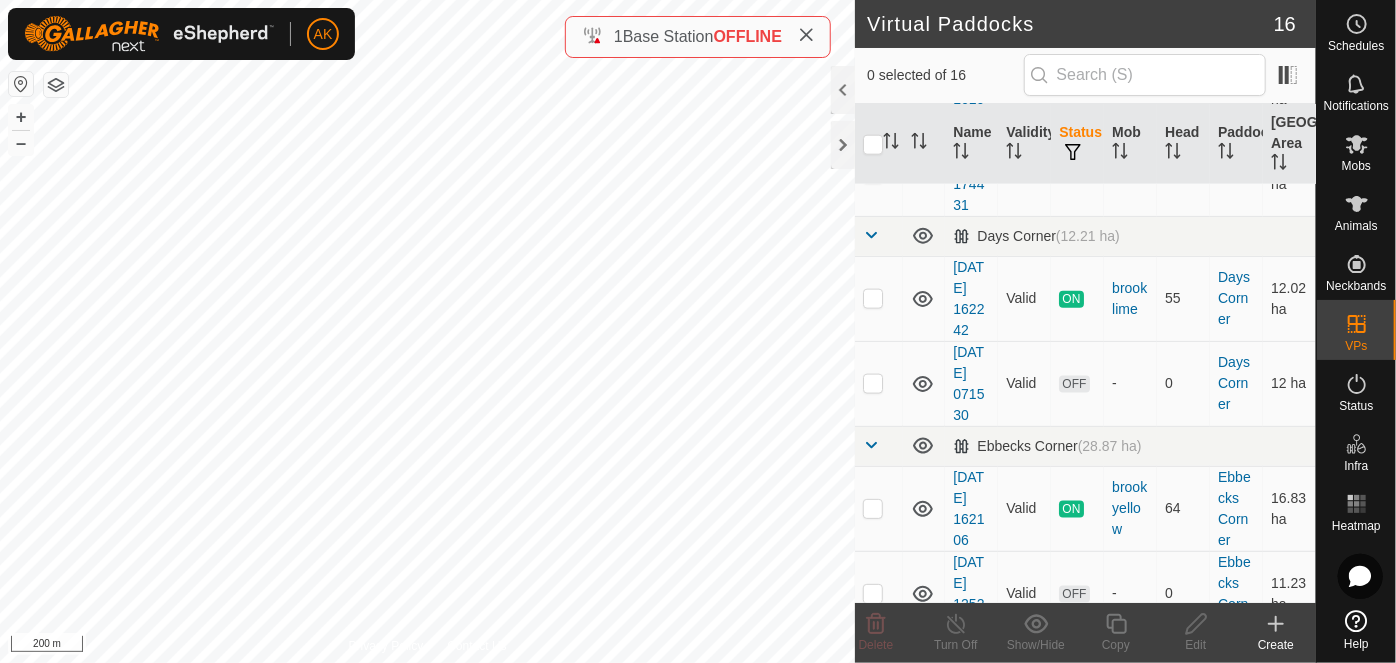 click at bounding box center [873, 174] 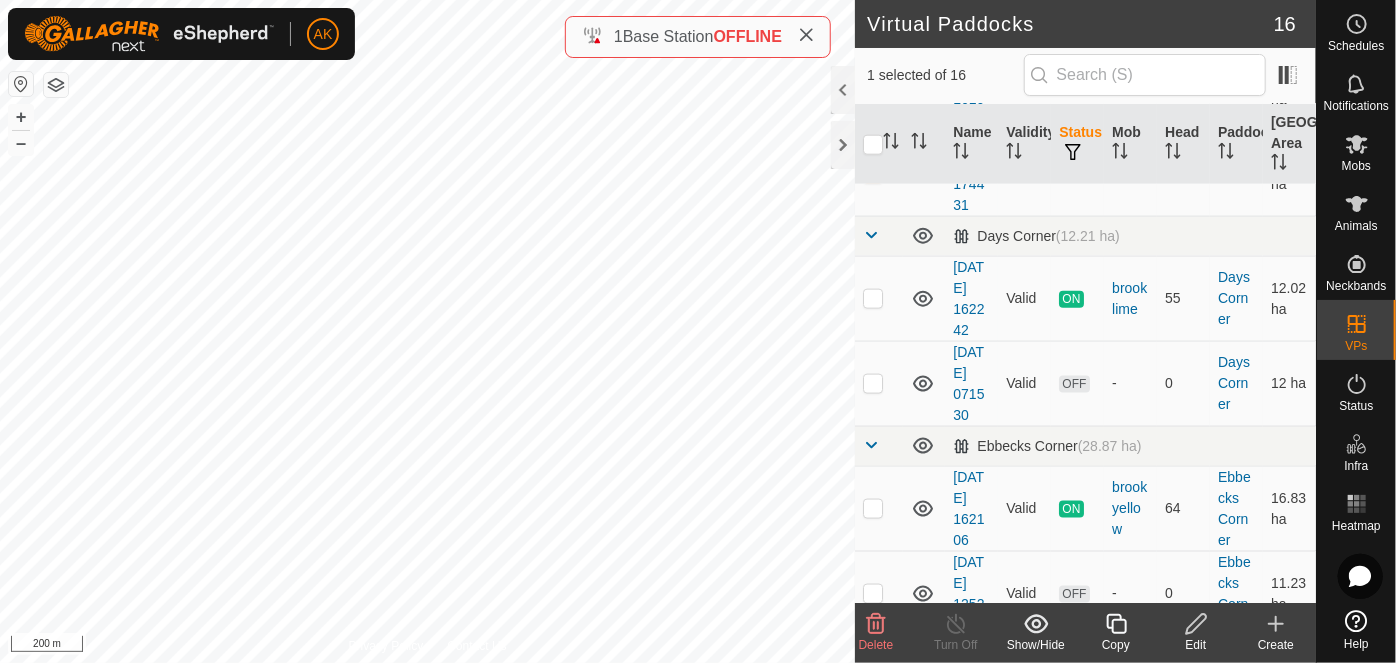 click 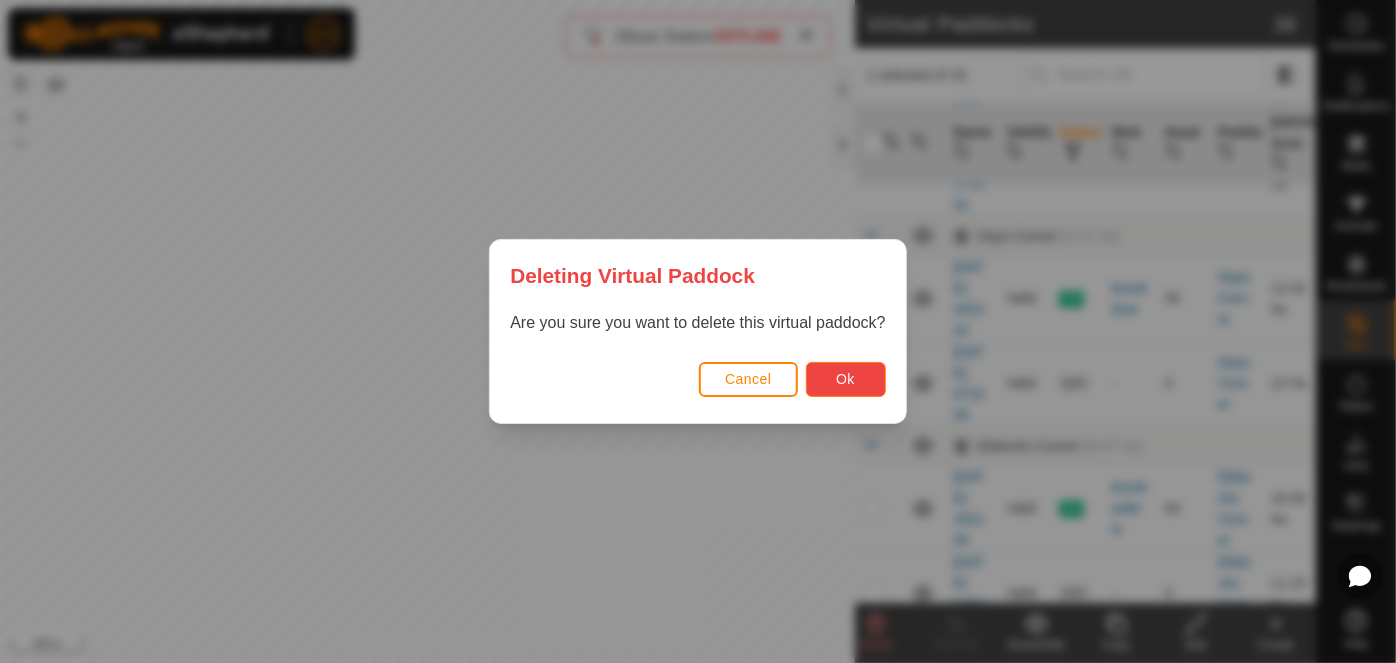 click on "Ok" at bounding box center [845, 379] 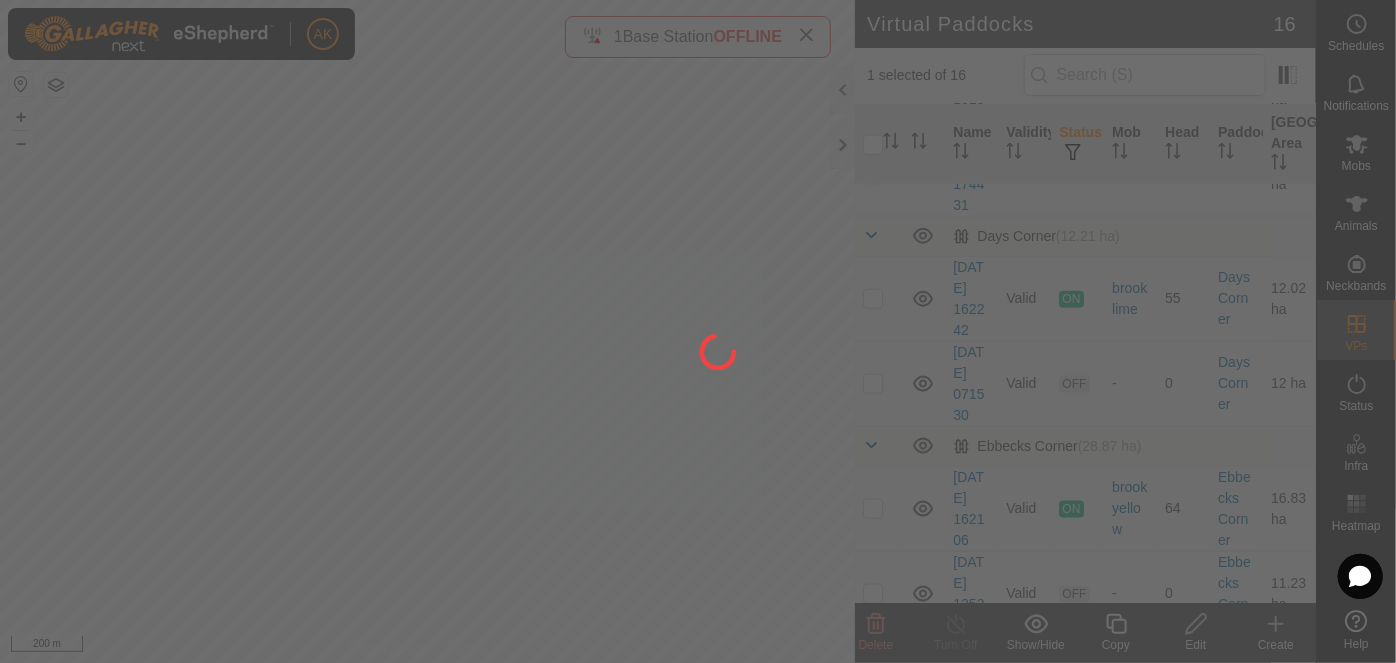 checkbox on "false" 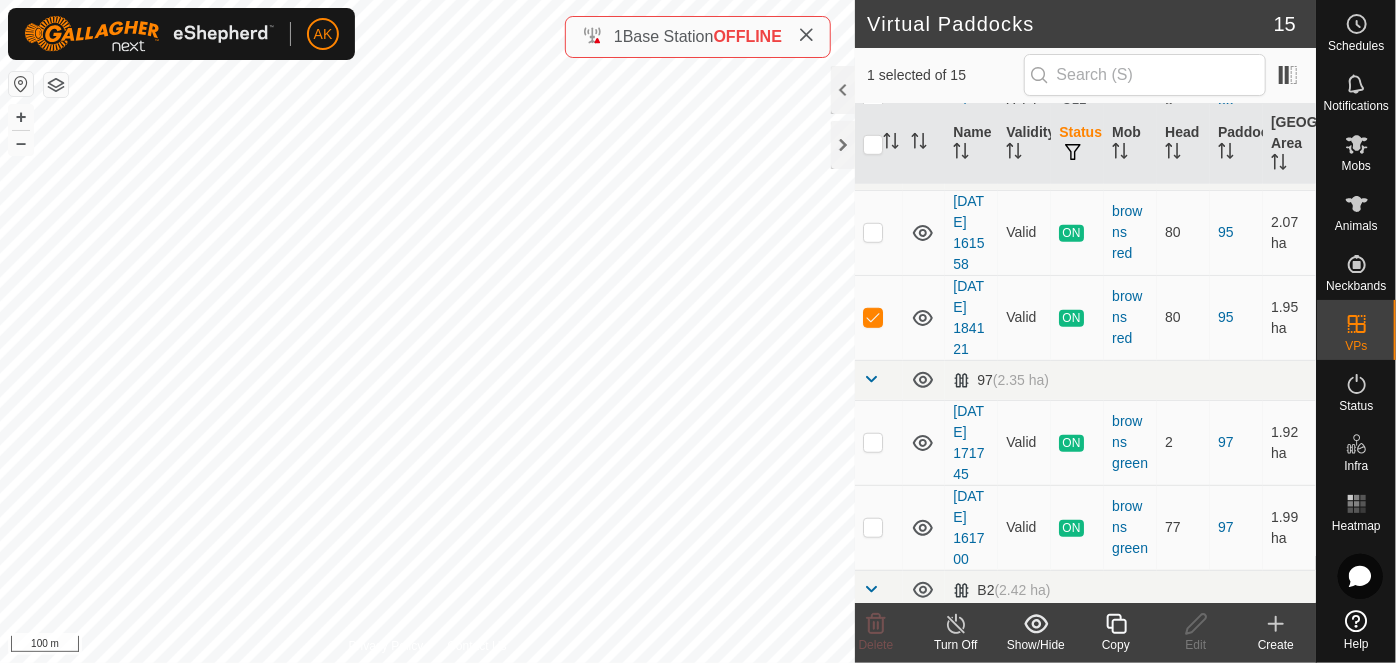 scroll, scrollTop: 668, scrollLeft: 0, axis: vertical 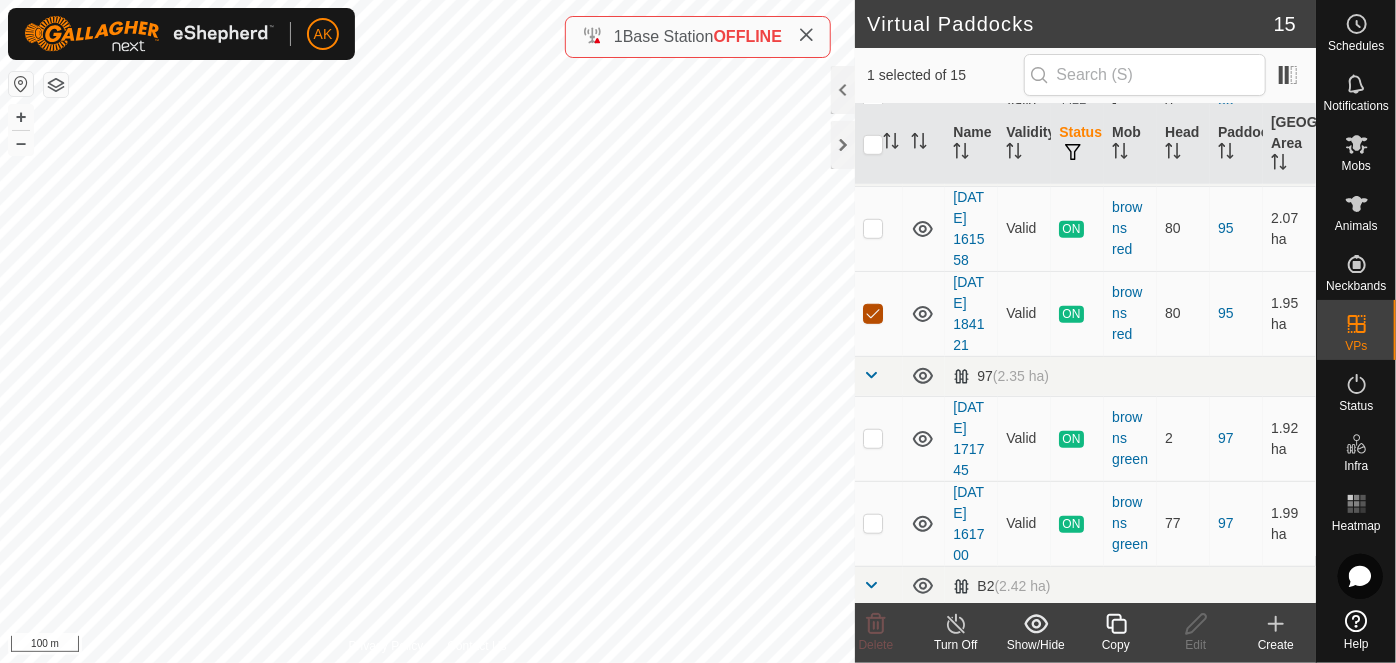 click at bounding box center (873, 314) 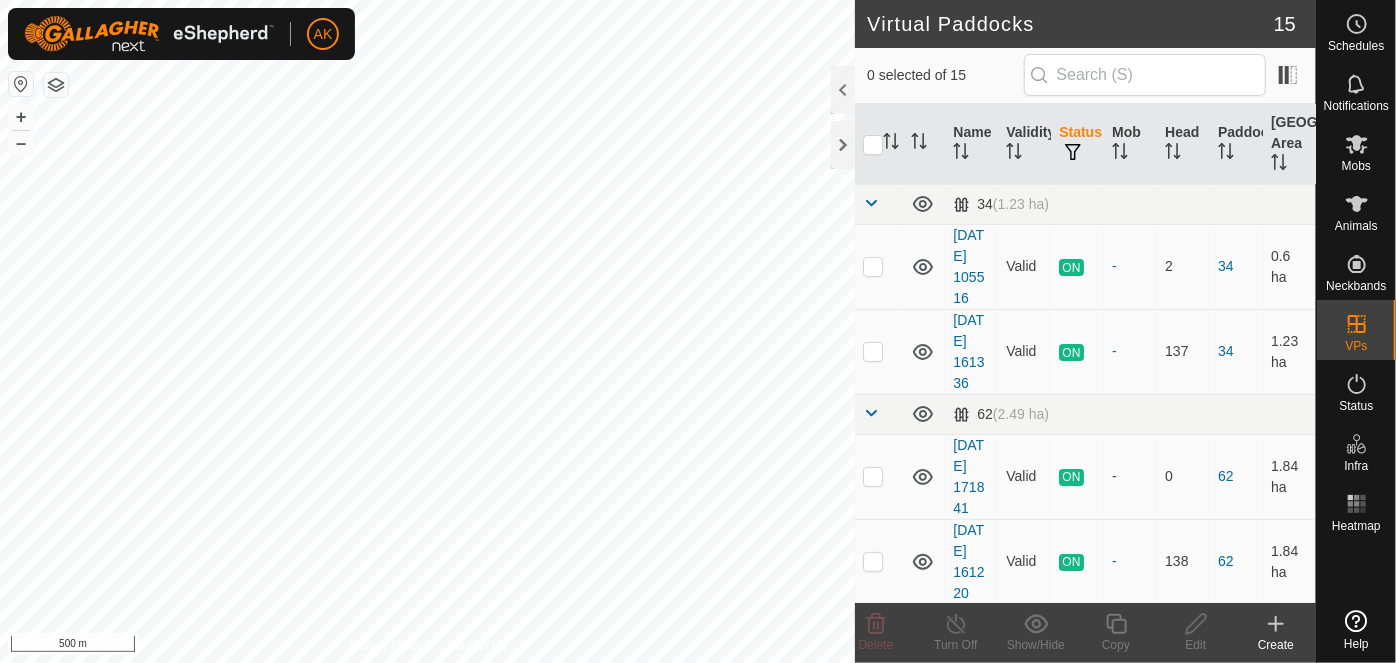 scroll, scrollTop: 0, scrollLeft: 0, axis: both 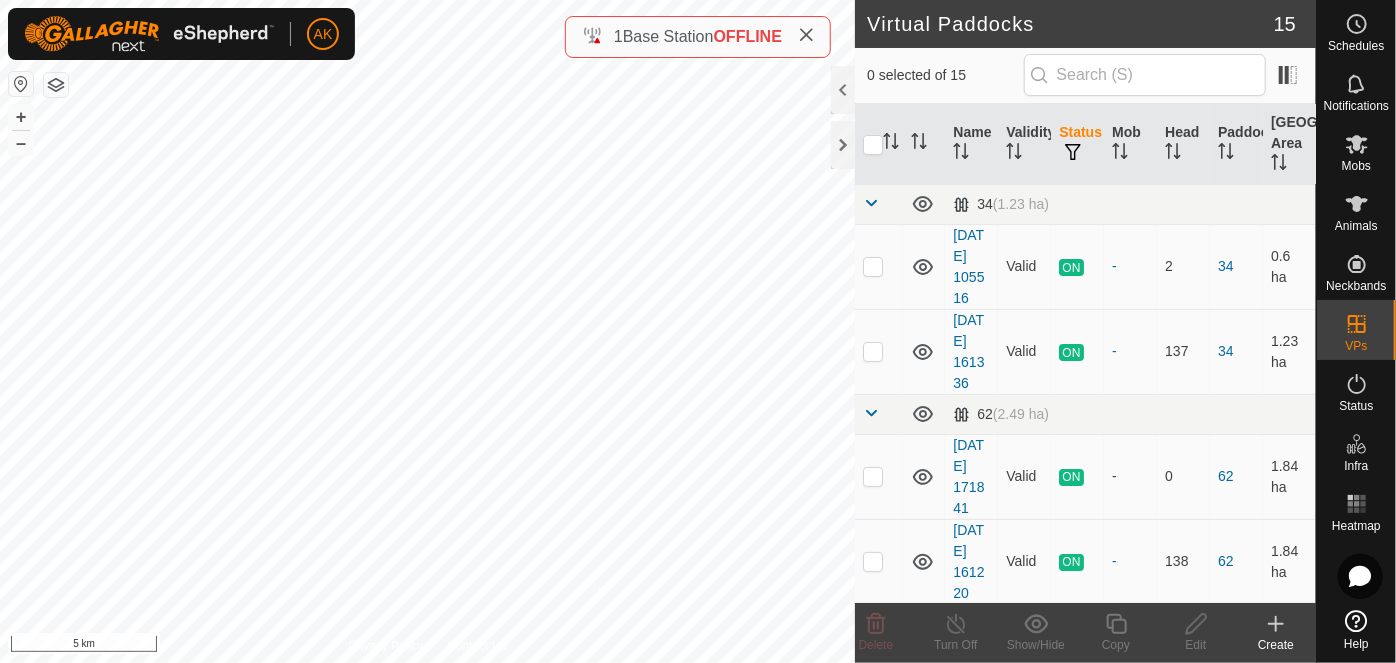 click on "646027
2653646027
brook
2025-07-18 161948 + – ⇧ i 5 km" at bounding box center (427, 331) 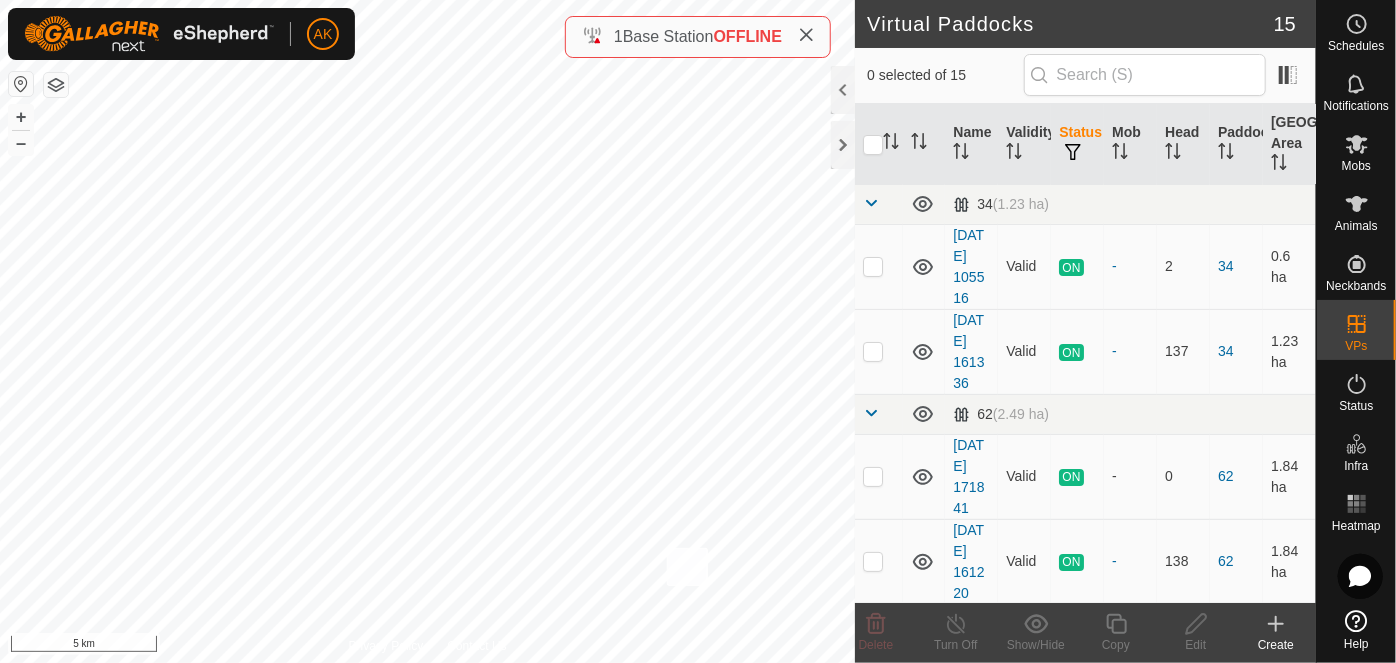 click on "646027
2653646027
brook
2025-07-18 161948 + – ⇧ i 5 km" at bounding box center (427, 331) 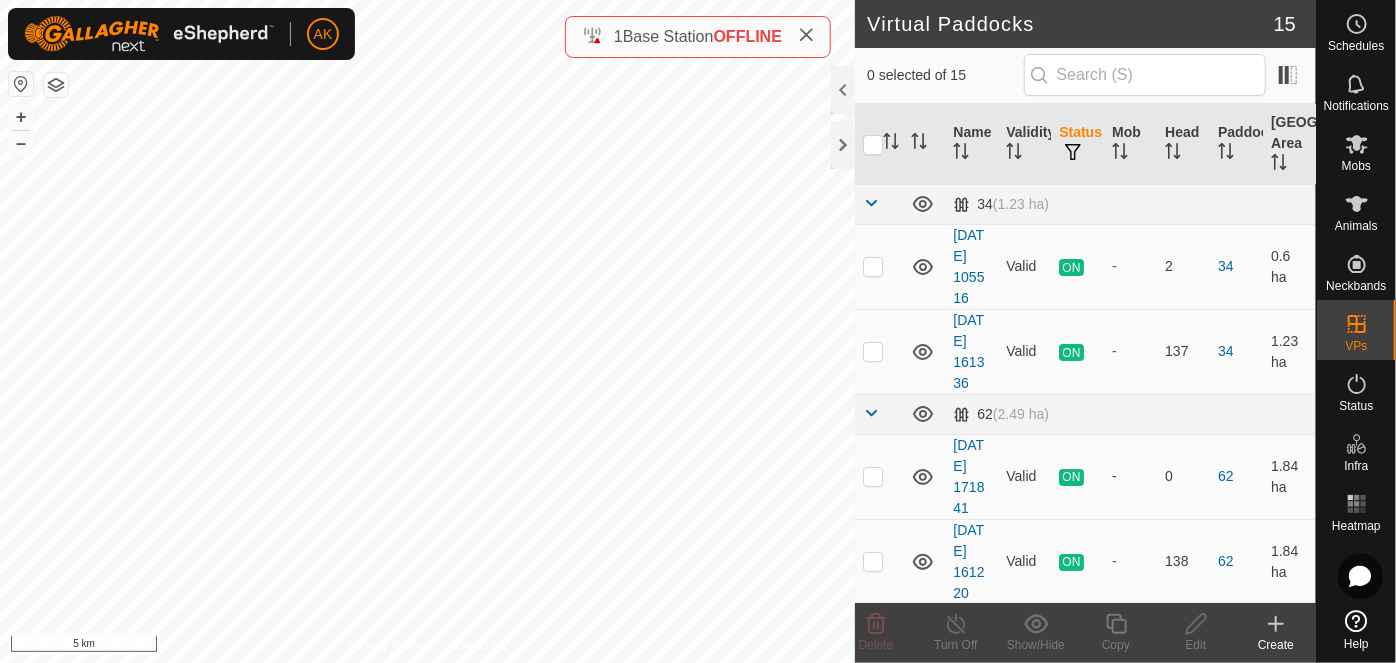 click on "646027
2653646027
brook
2025-07-18 161948 + – ⇧ i 5 km" at bounding box center [427, 331] 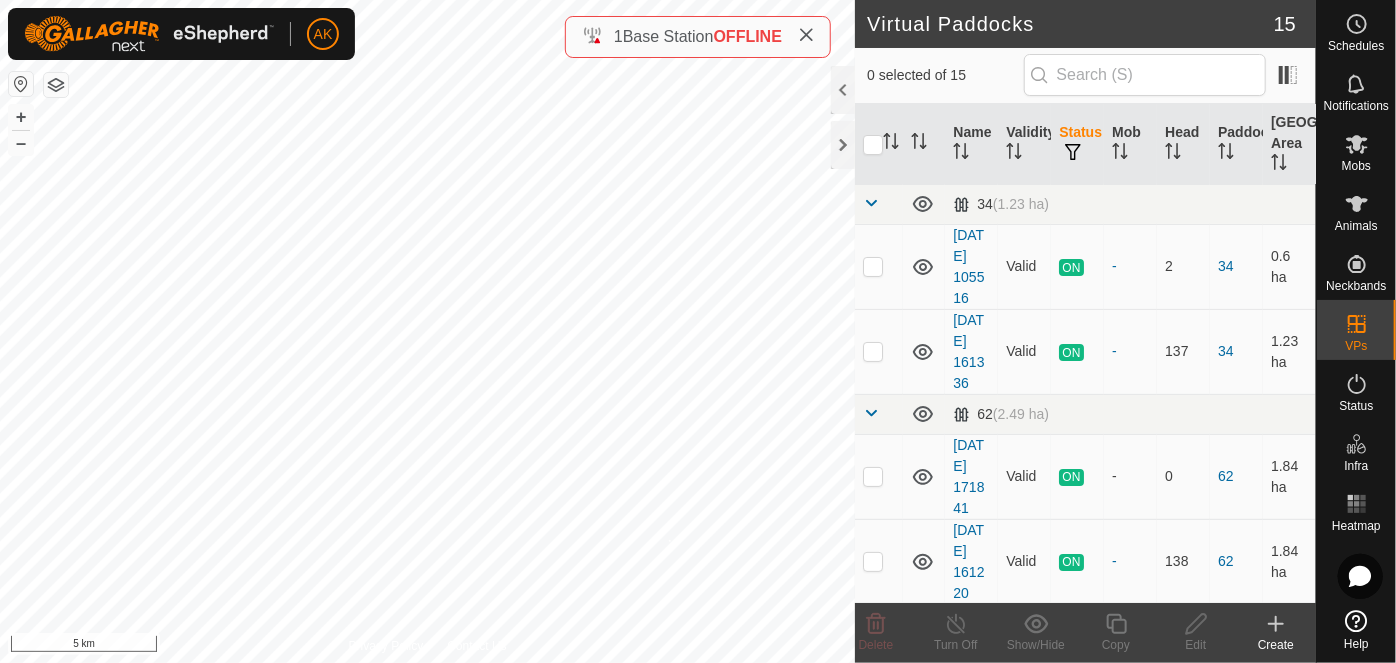 click on "646027
2653646027
brook
2025-07-18 161948 + – ⇧ i 5 km" at bounding box center [427, 331] 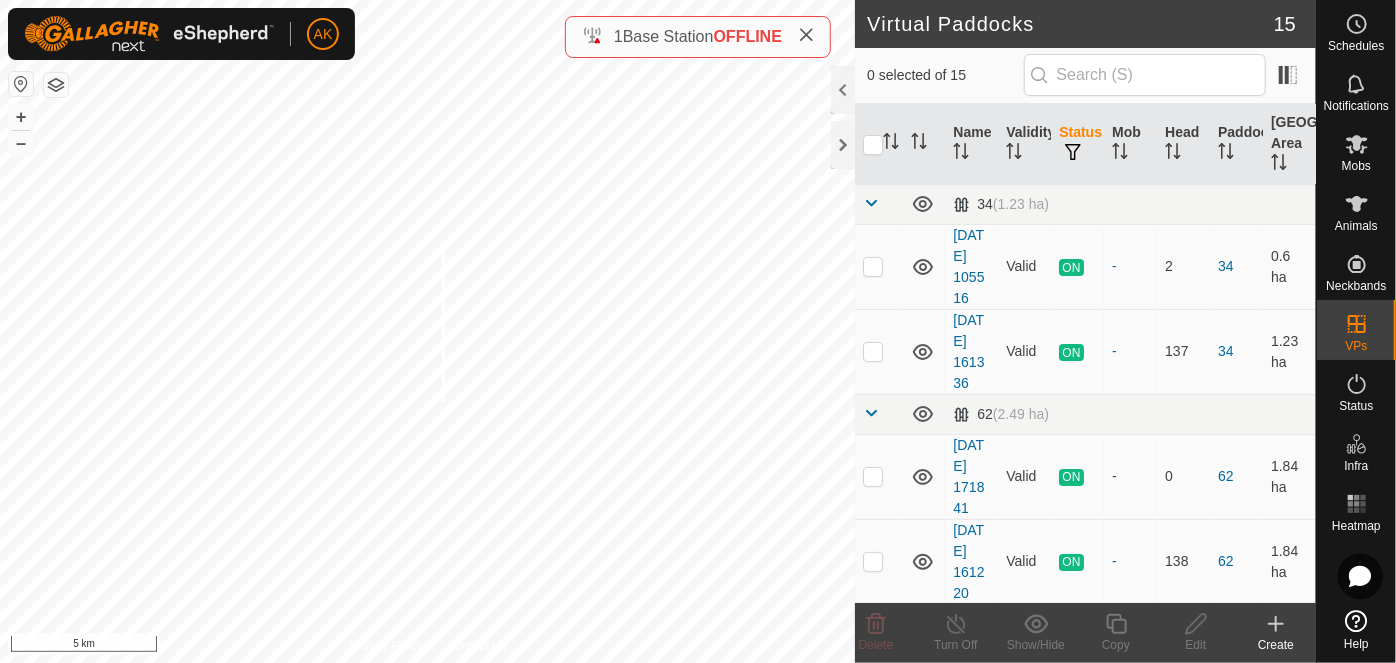 click on "646027
2653646027
brook
2025-07-18 161948 + – ⇧ i 5 km" at bounding box center [427, 331] 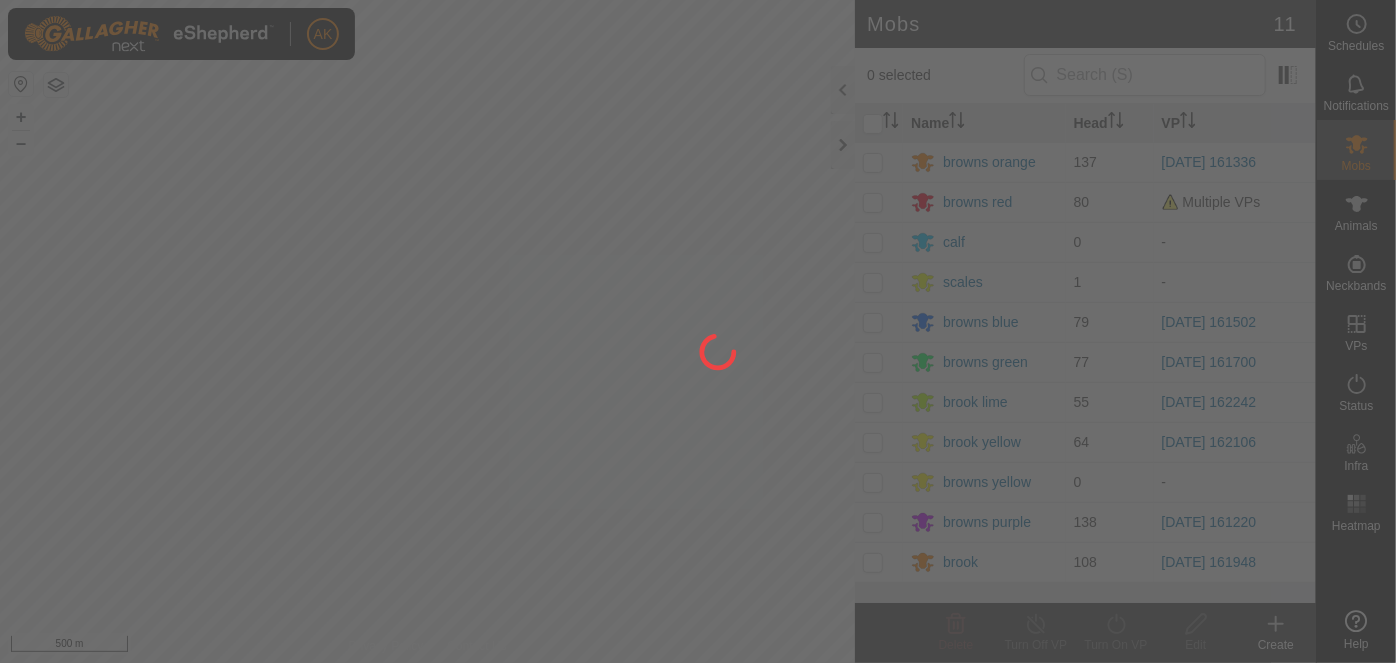 scroll, scrollTop: 0, scrollLeft: 0, axis: both 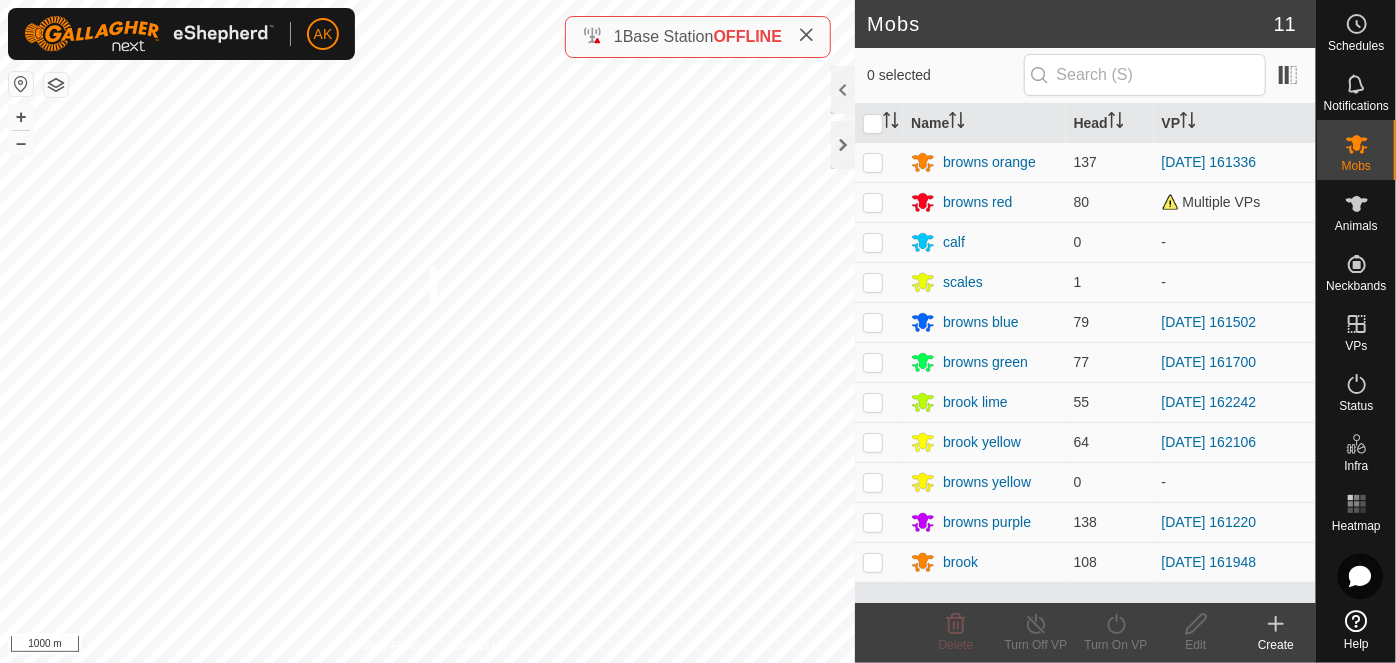 click on "+ – ⇧ i 1000 m" at bounding box center [427, 331] 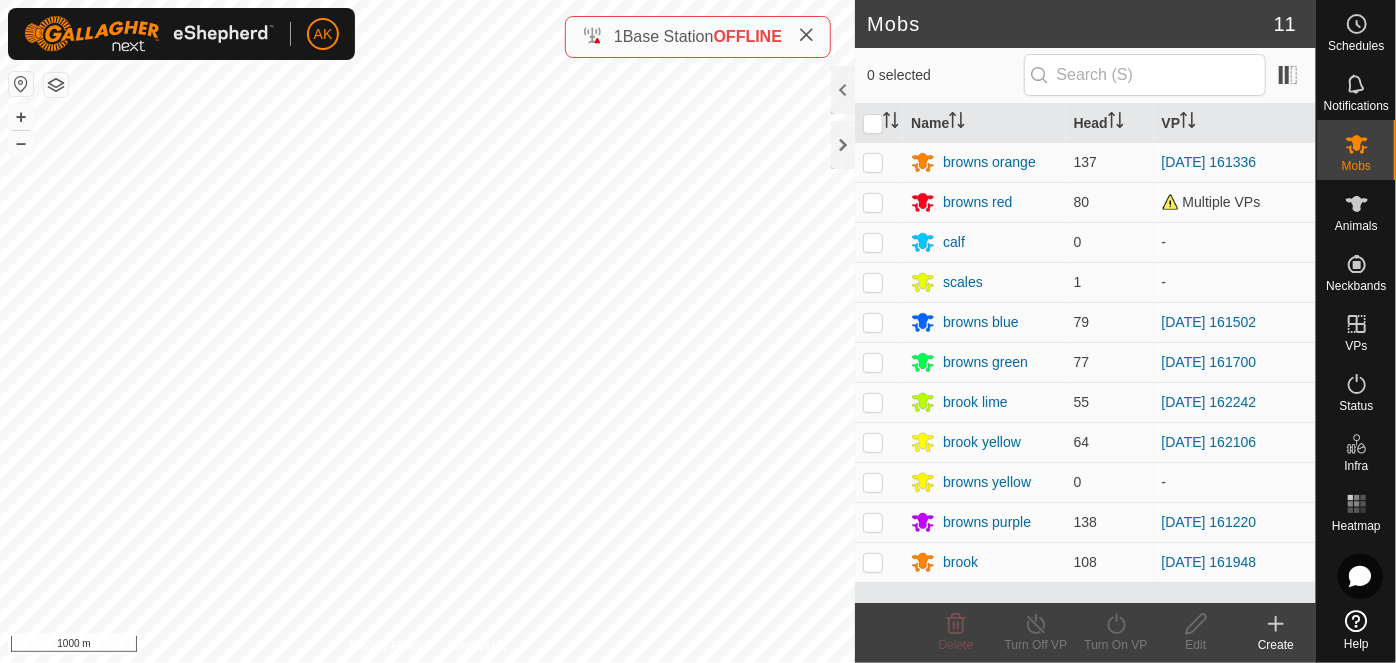 click on "+ – ⇧ i 1000 m" at bounding box center [427, 331] 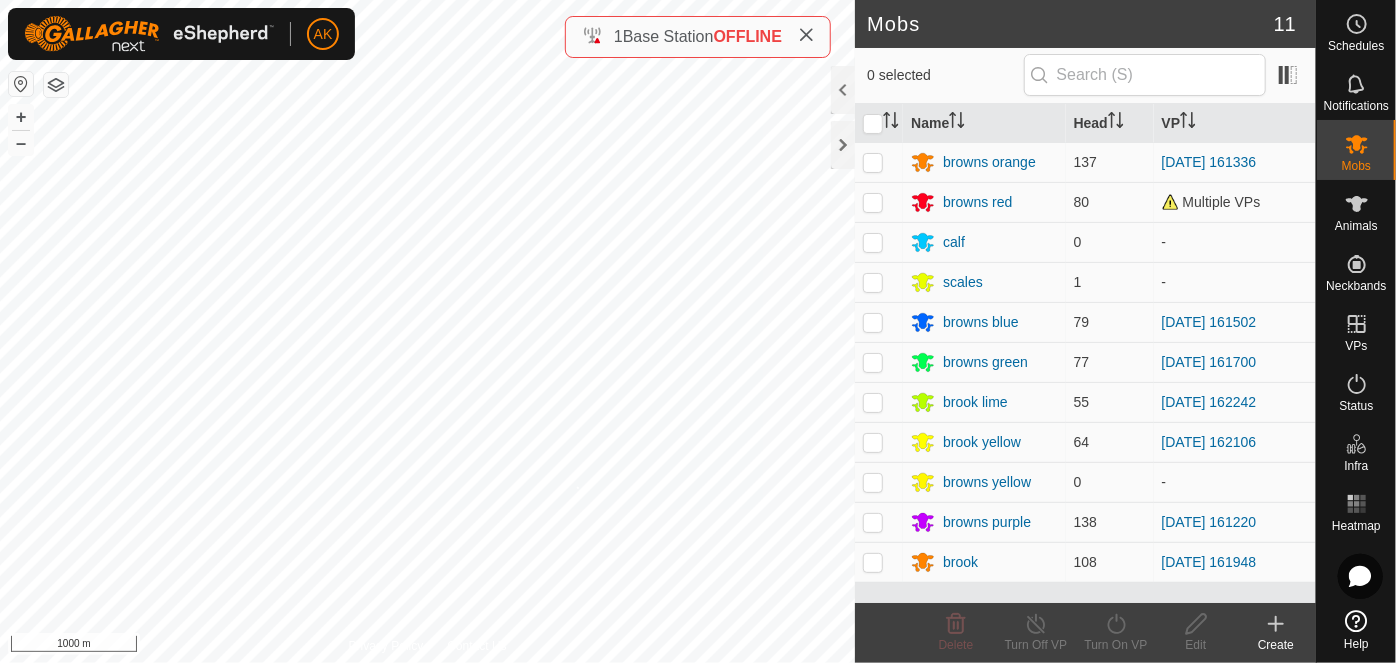 click on "+ – ⇧ i 1000 m" at bounding box center (427, 331) 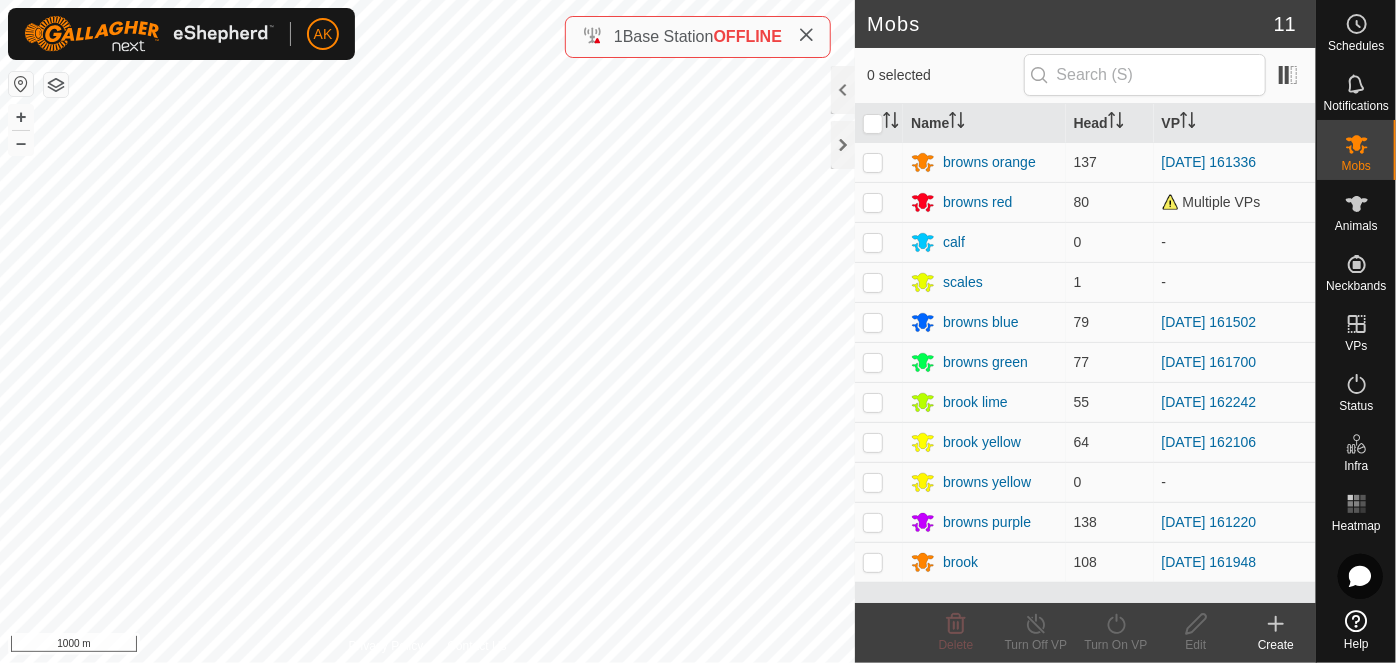 click on "+ – ⇧ i 1000 m" at bounding box center [427, 331] 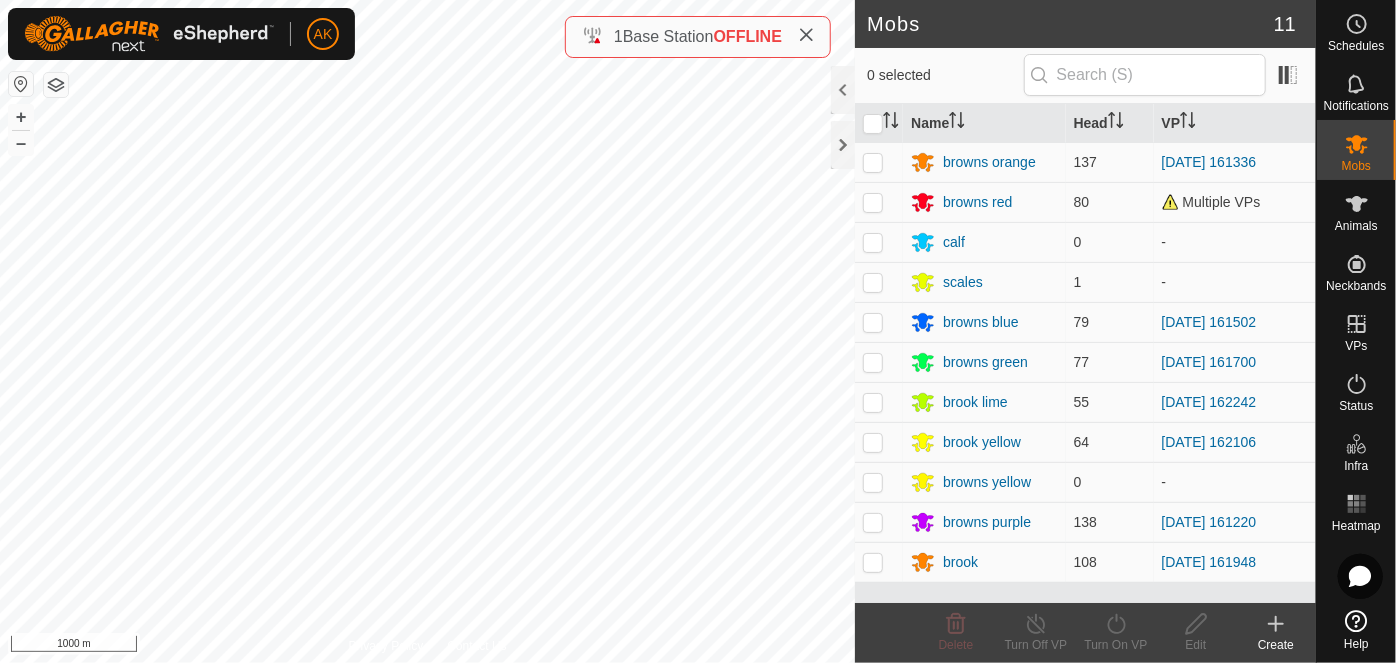 click on "+ – ⇧ i 1000 m" at bounding box center [427, 331] 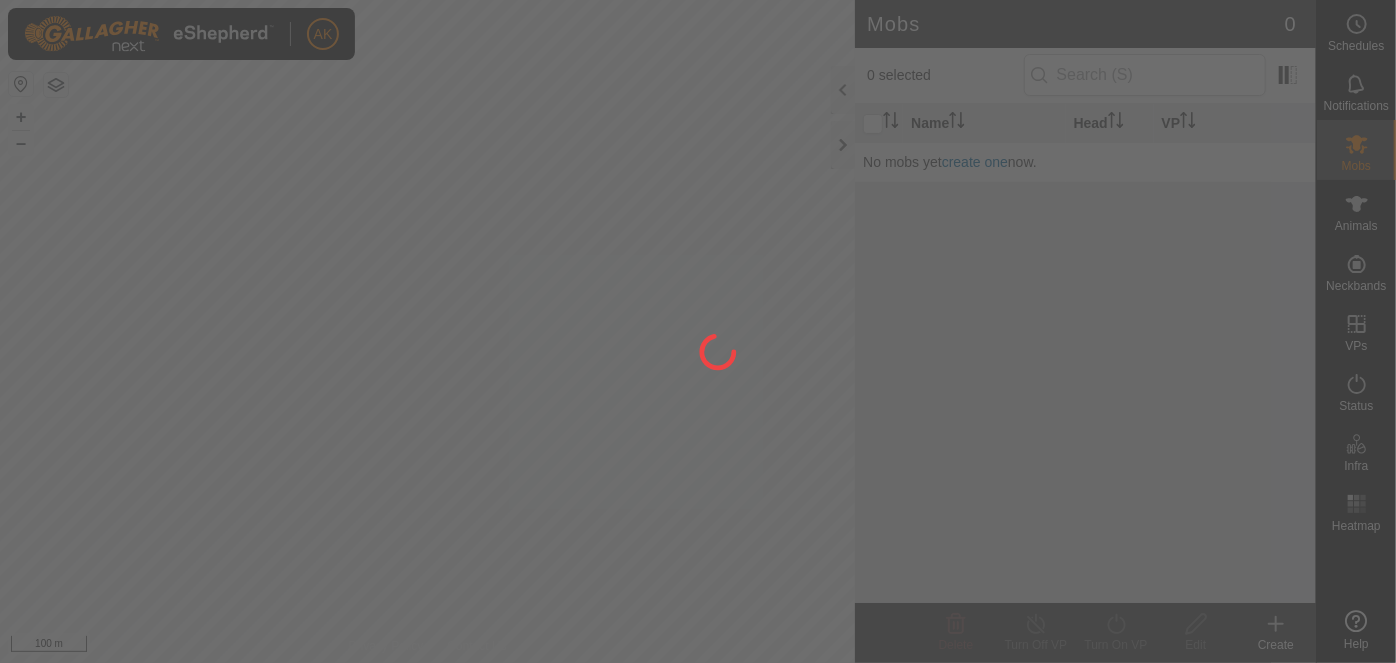scroll, scrollTop: 0, scrollLeft: 0, axis: both 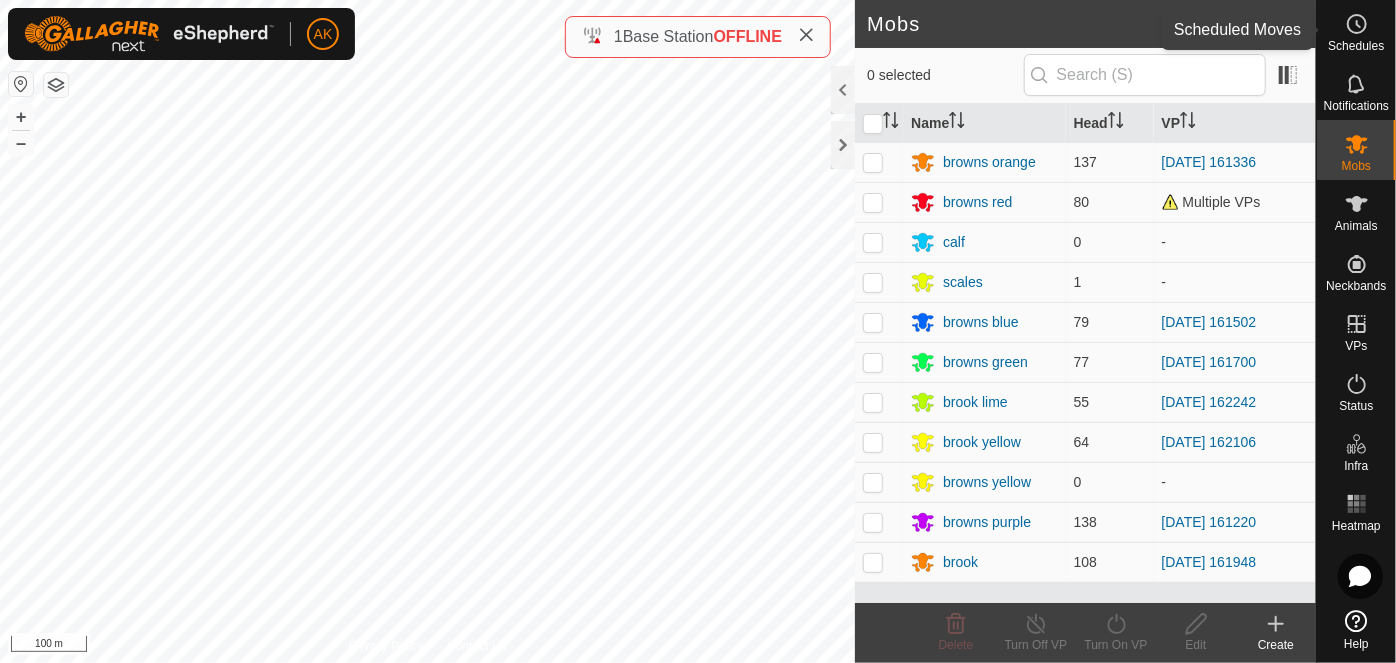 click 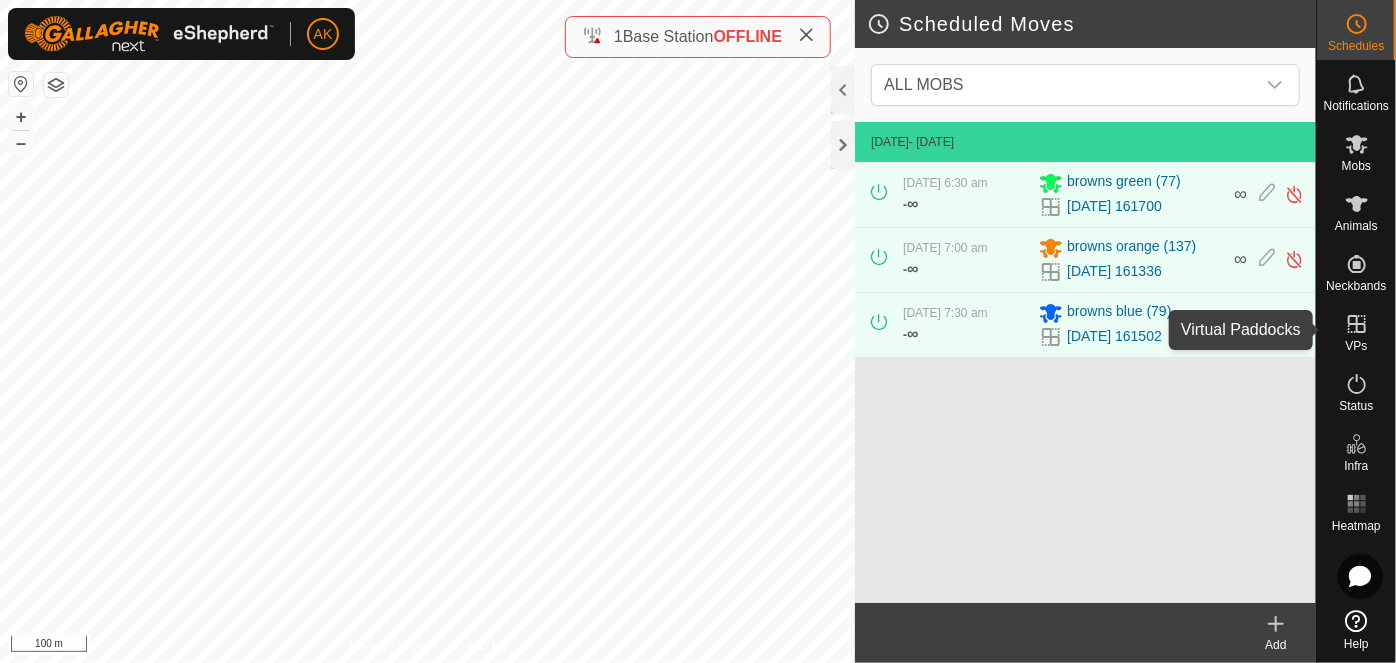 click 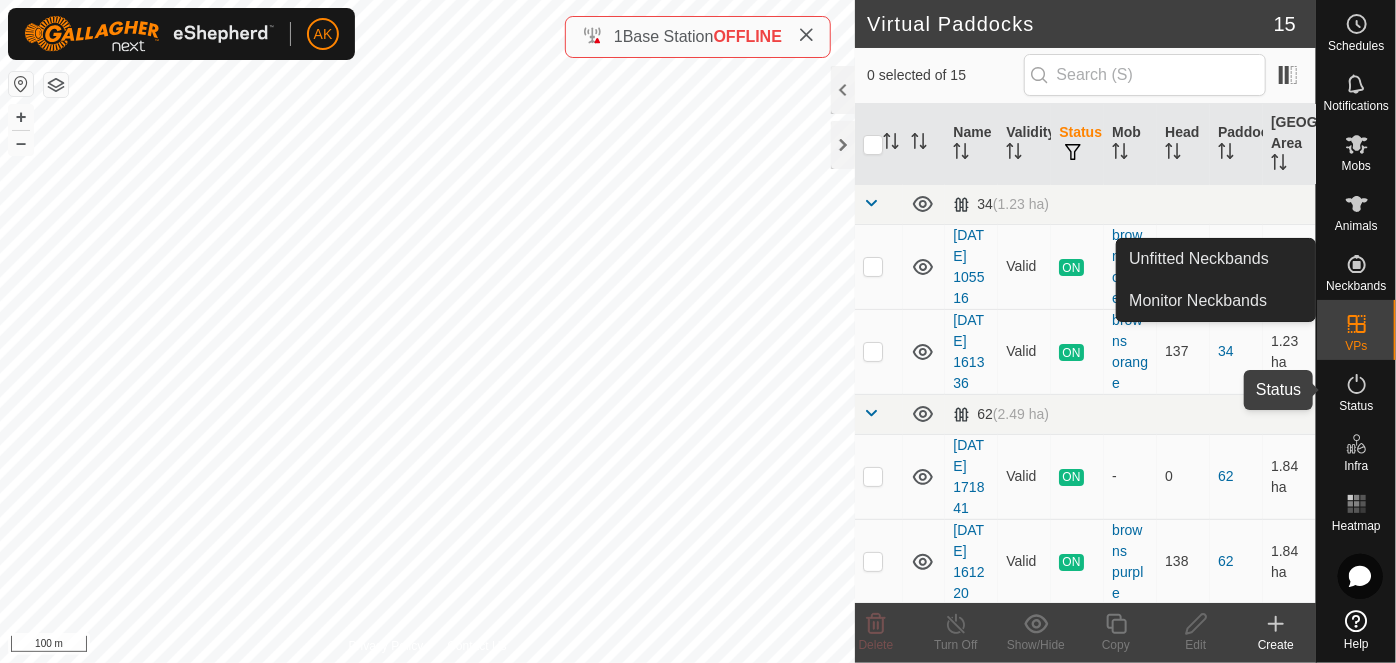 click on "Status" at bounding box center (1356, 406) 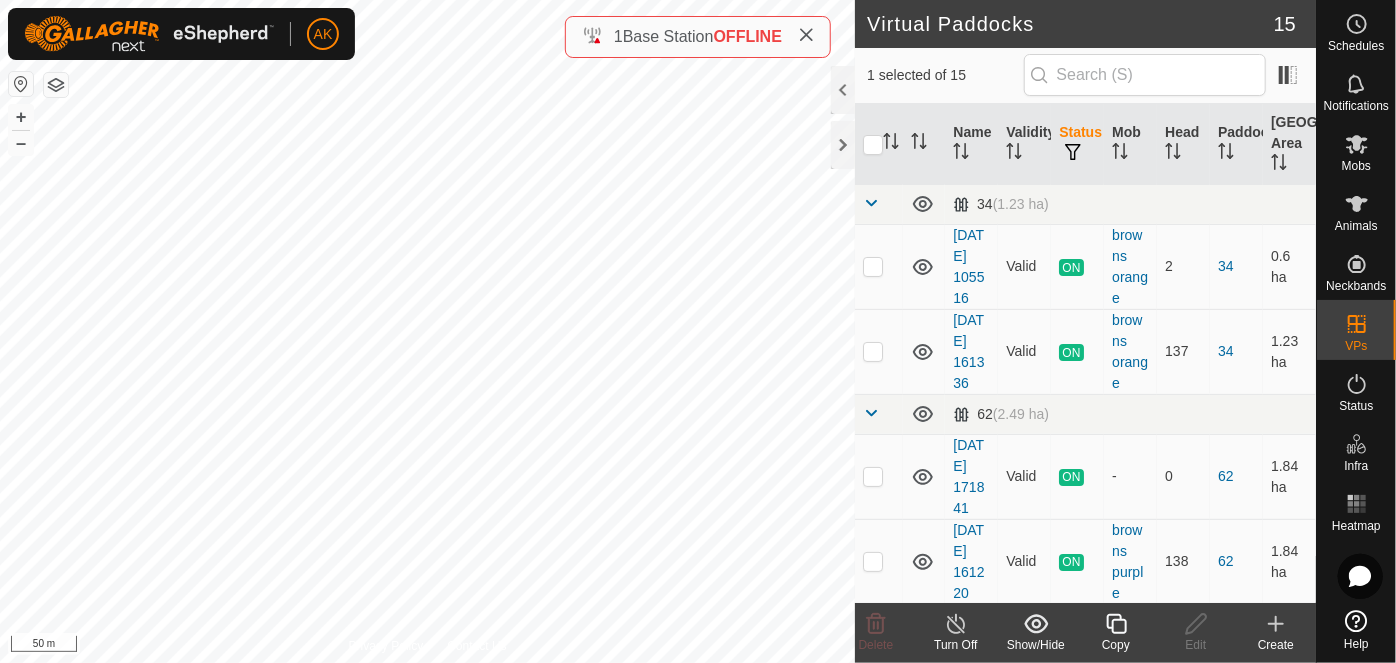 click 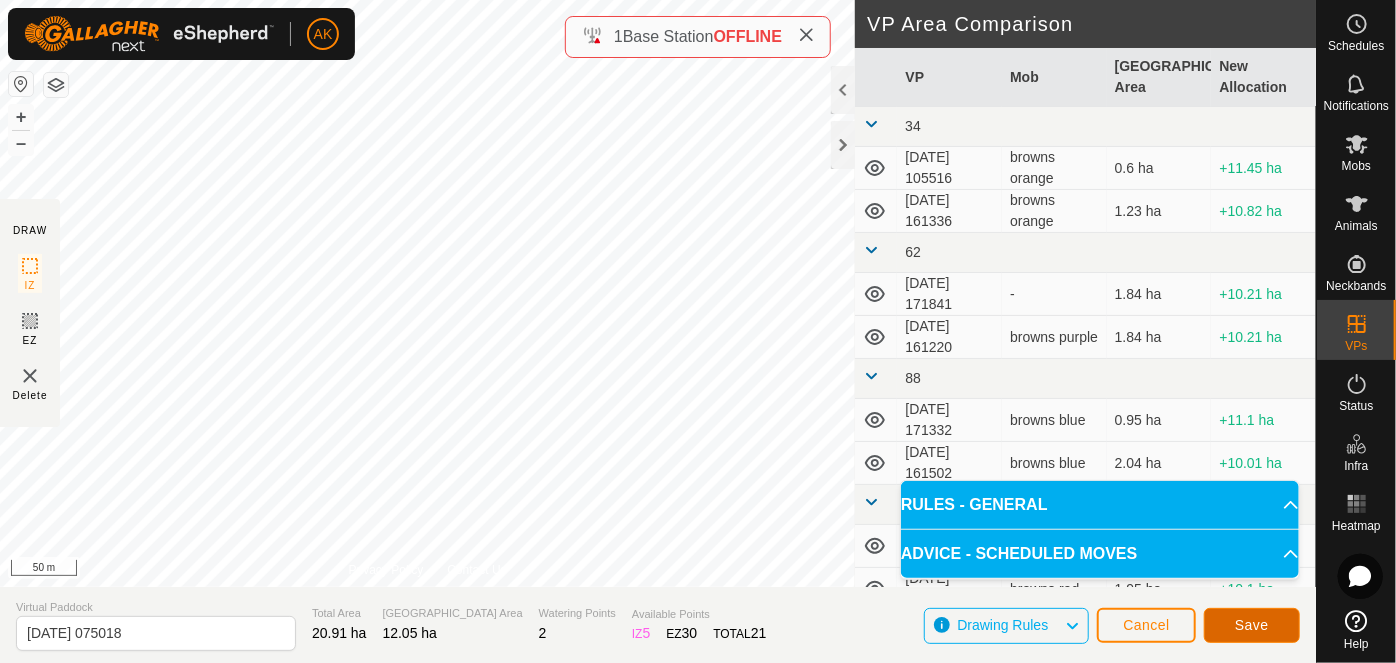 click on "Save" 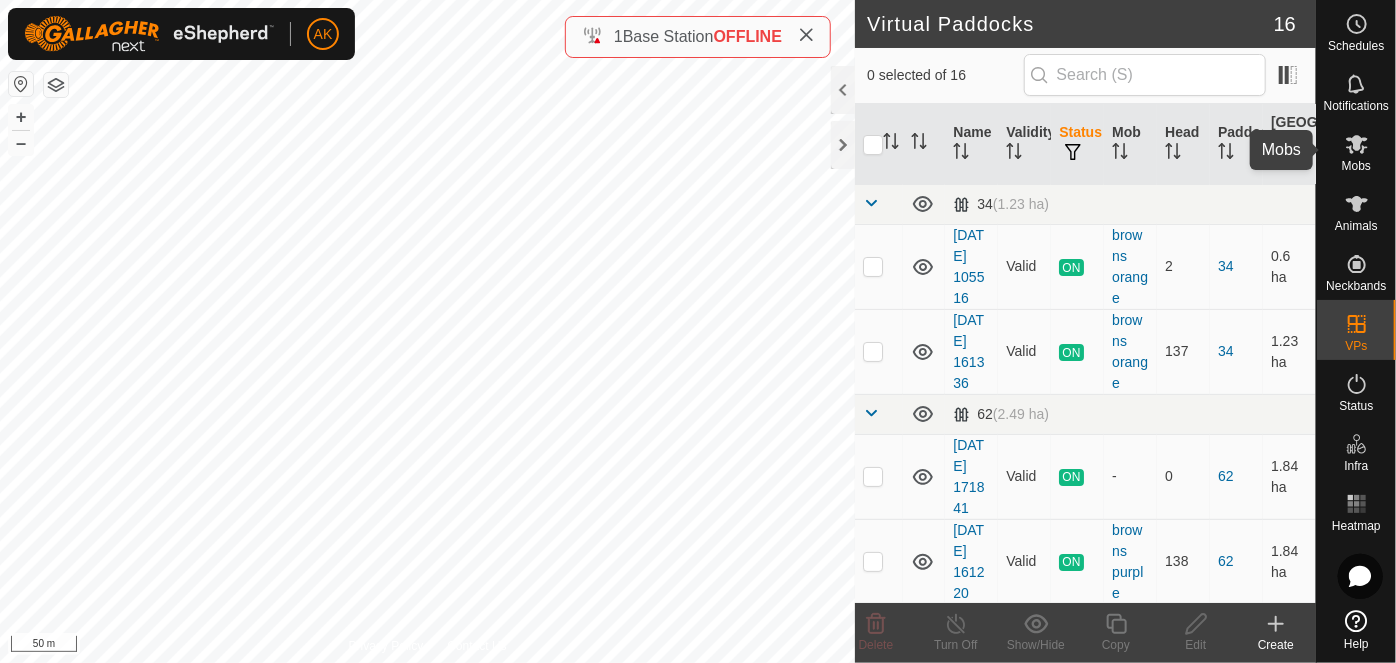click 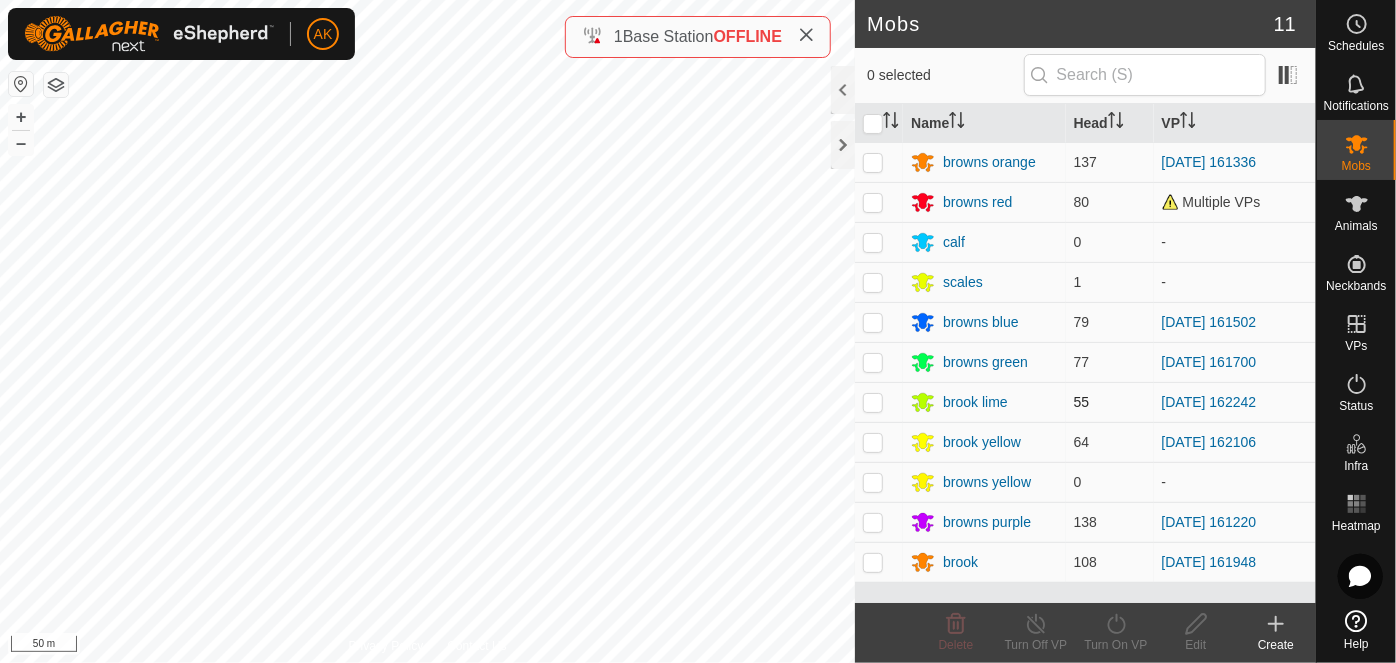 click at bounding box center [873, 402] 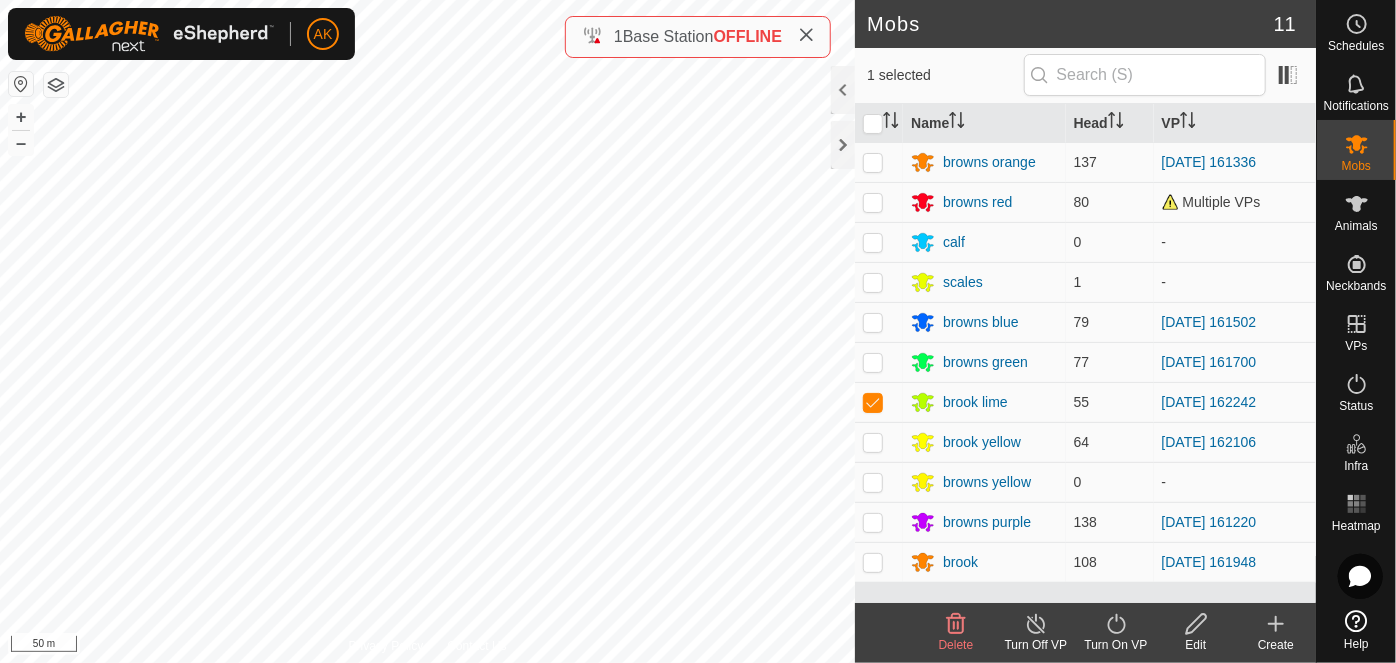 click 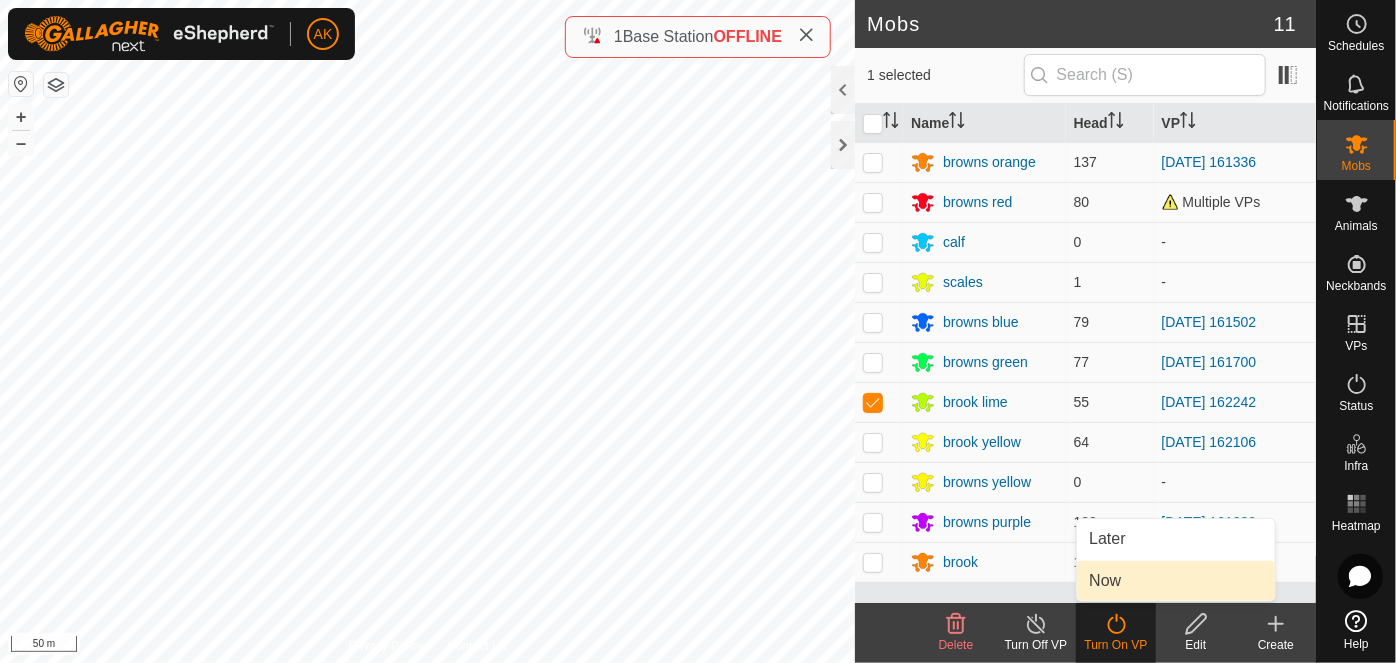click on "Now" at bounding box center (1176, 581) 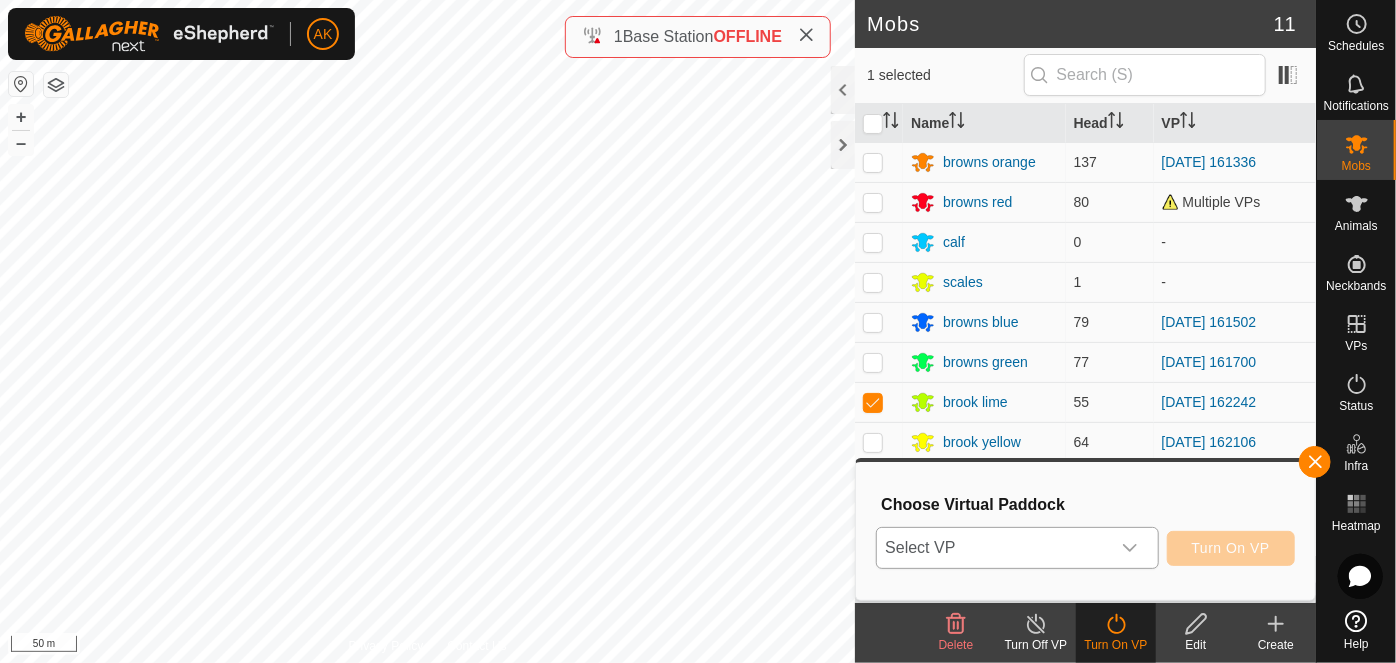 click 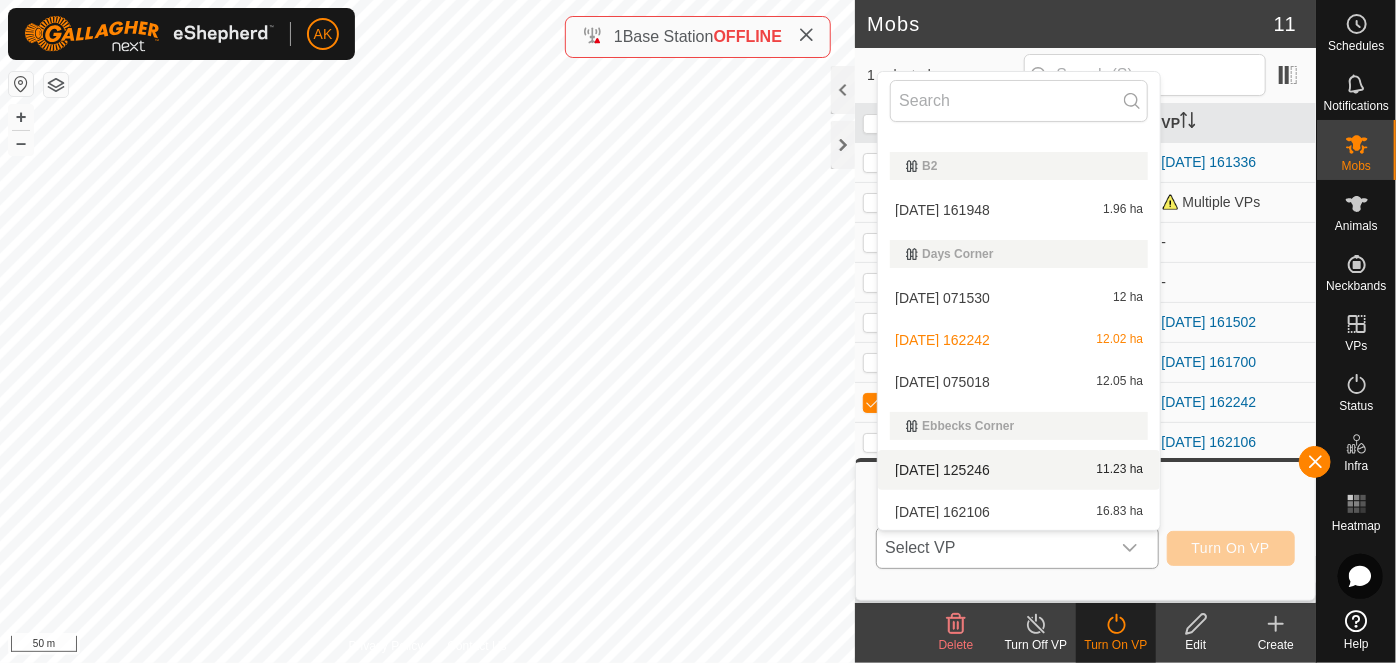 scroll, scrollTop: 637, scrollLeft: 0, axis: vertical 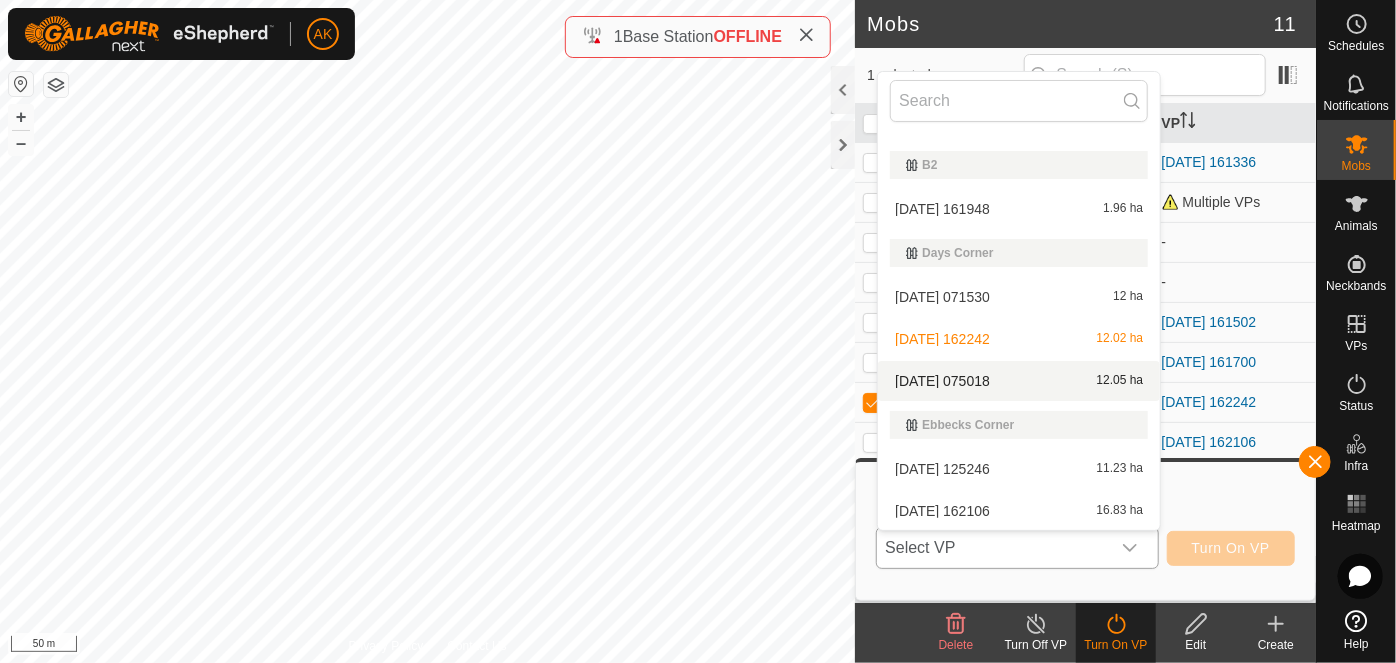 click on "2025-07-19 075018  12.05 ha" at bounding box center (1019, 381) 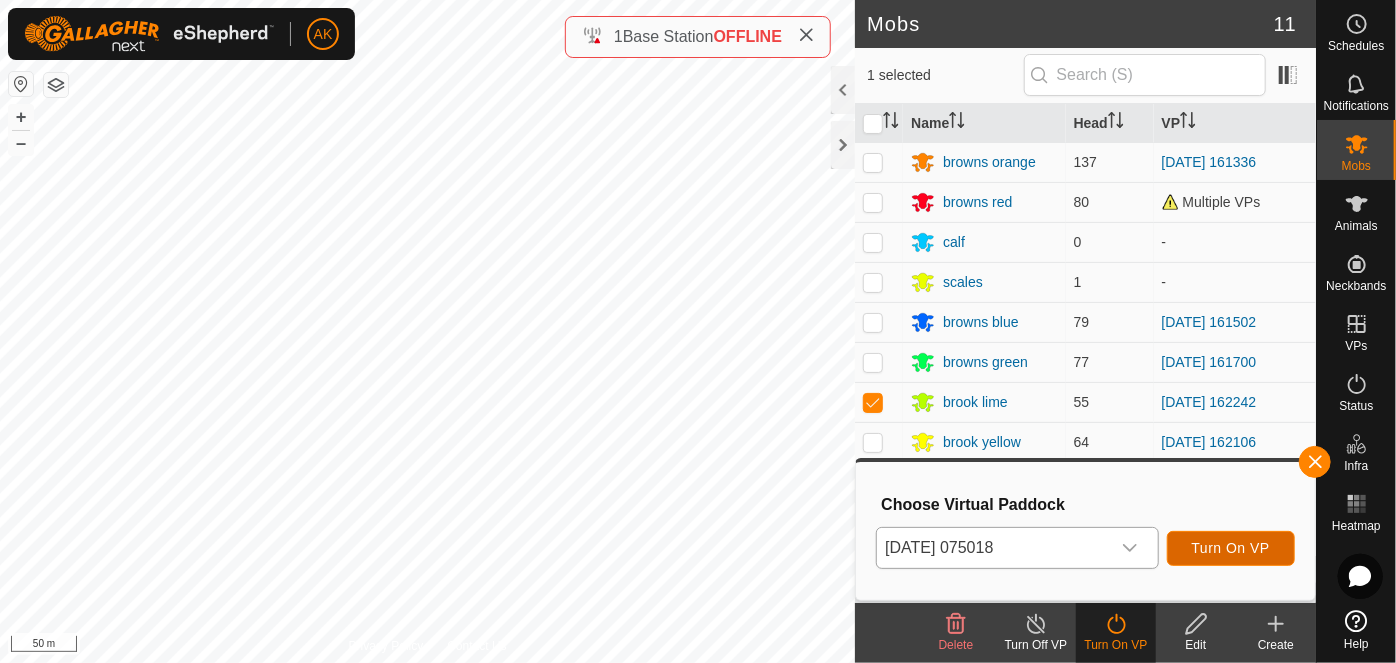 click on "Turn On VP" at bounding box center (1231, 548) 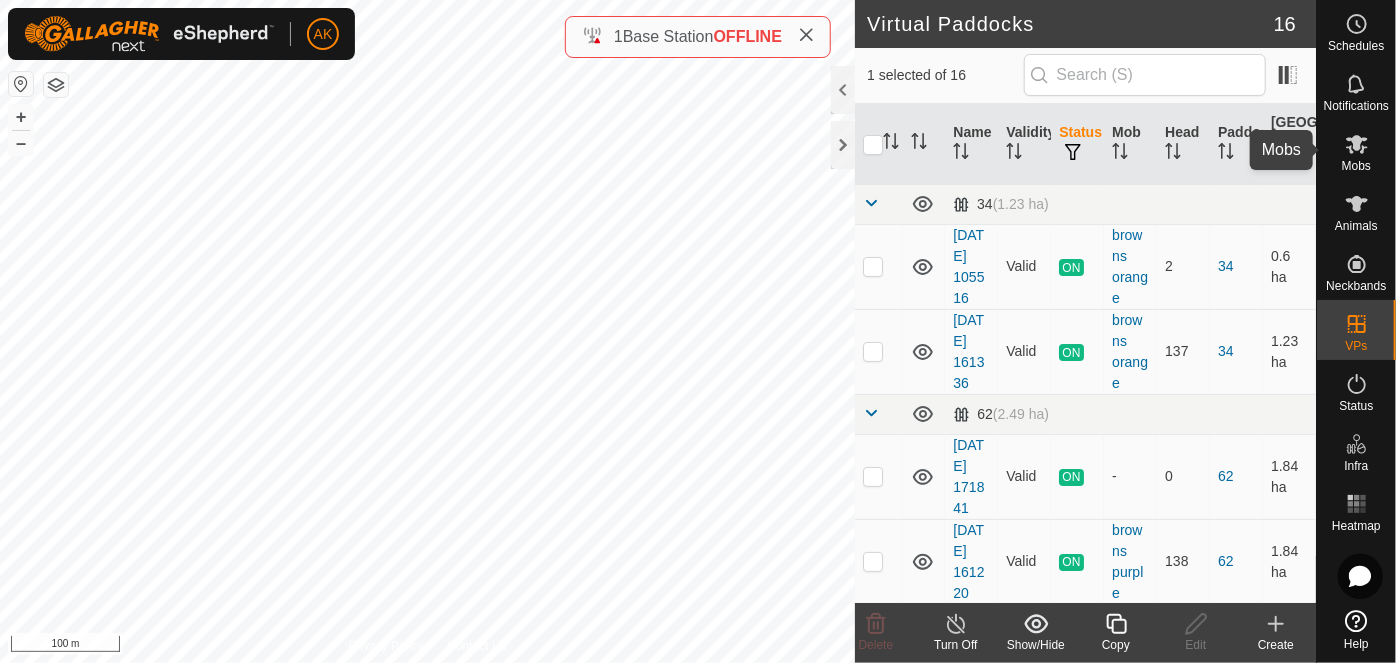 click 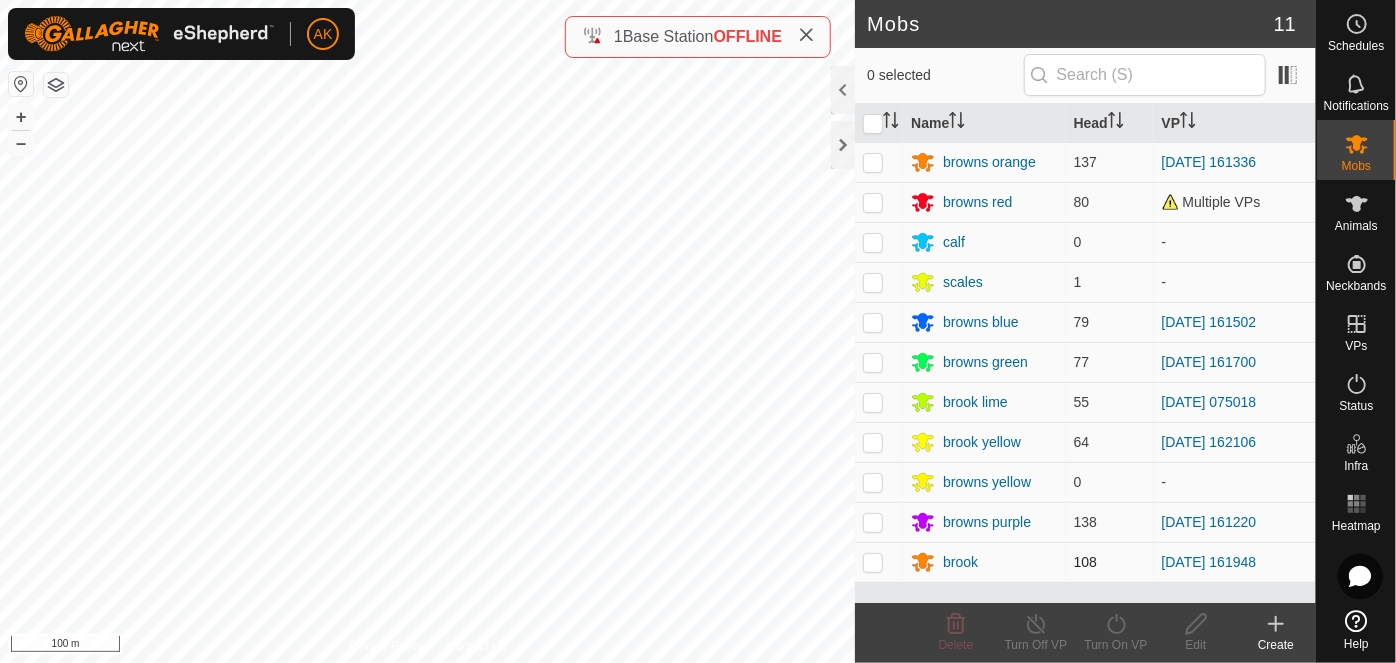 click at bounding box center [873, 562] 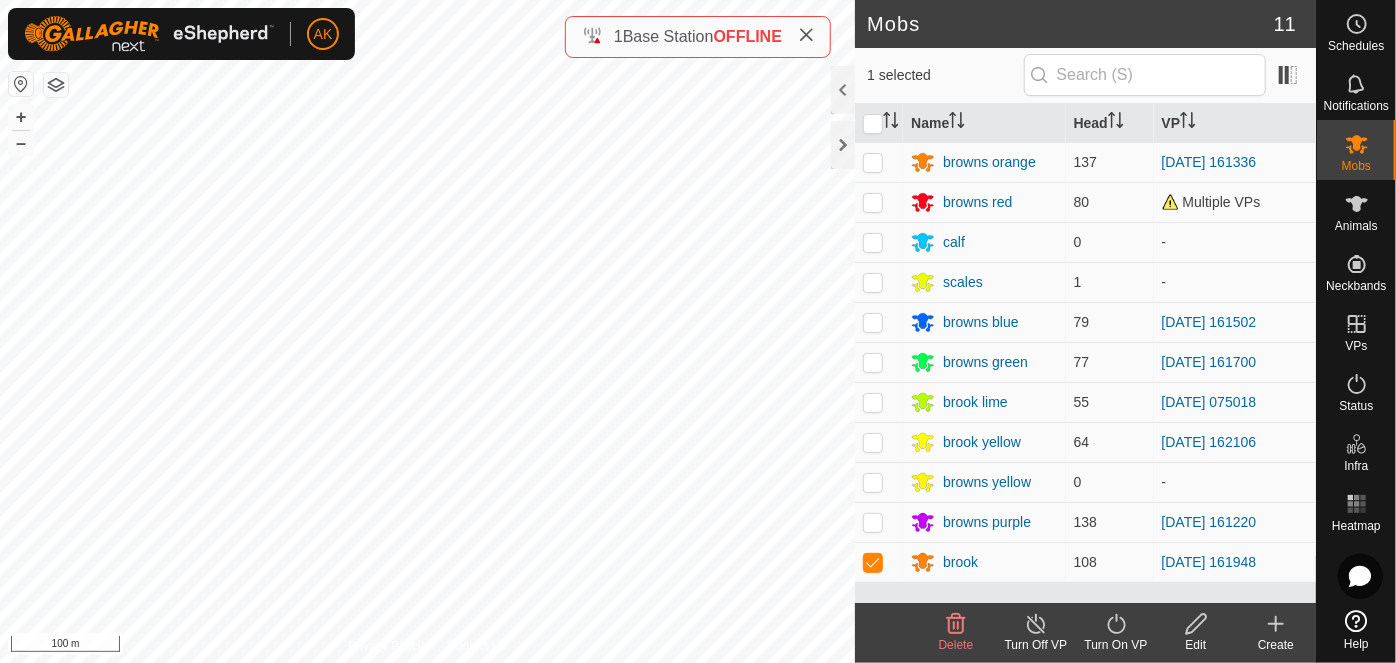click 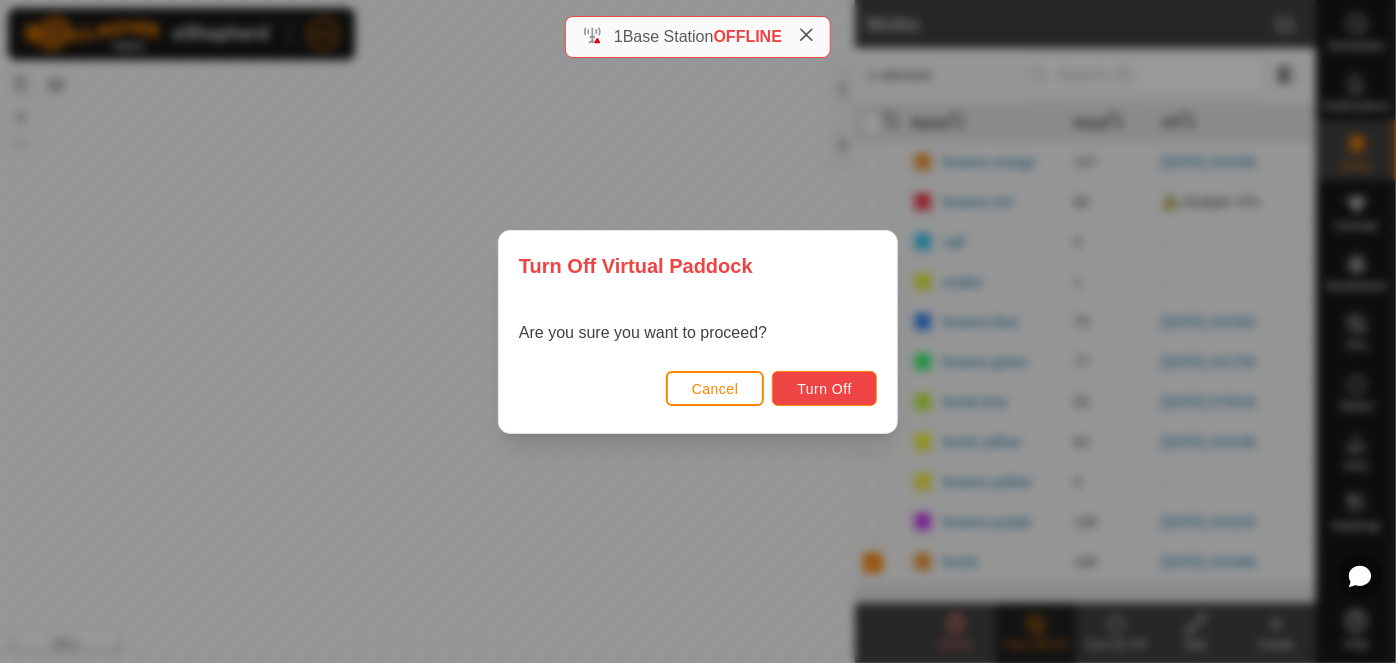 click on "Turn Off" at bounding box center (824, 389) 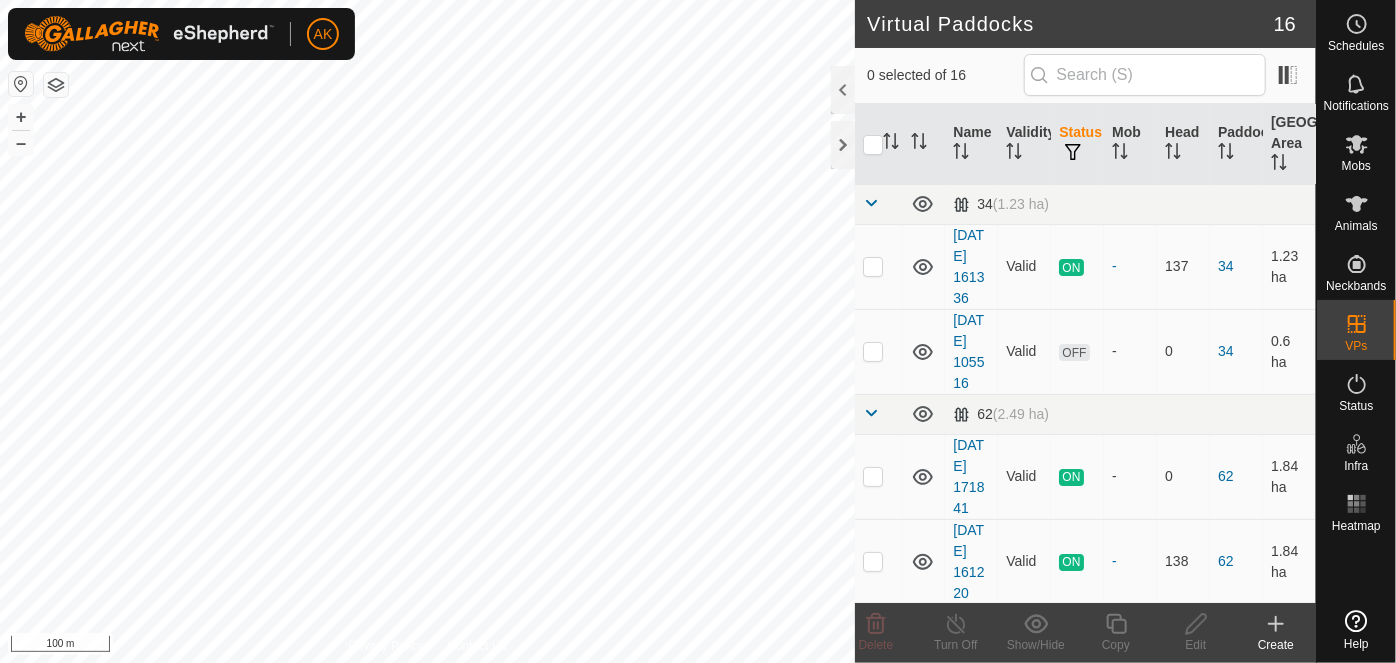 scroll, scrollTop: 0, scrollLeft: 0, axis: both 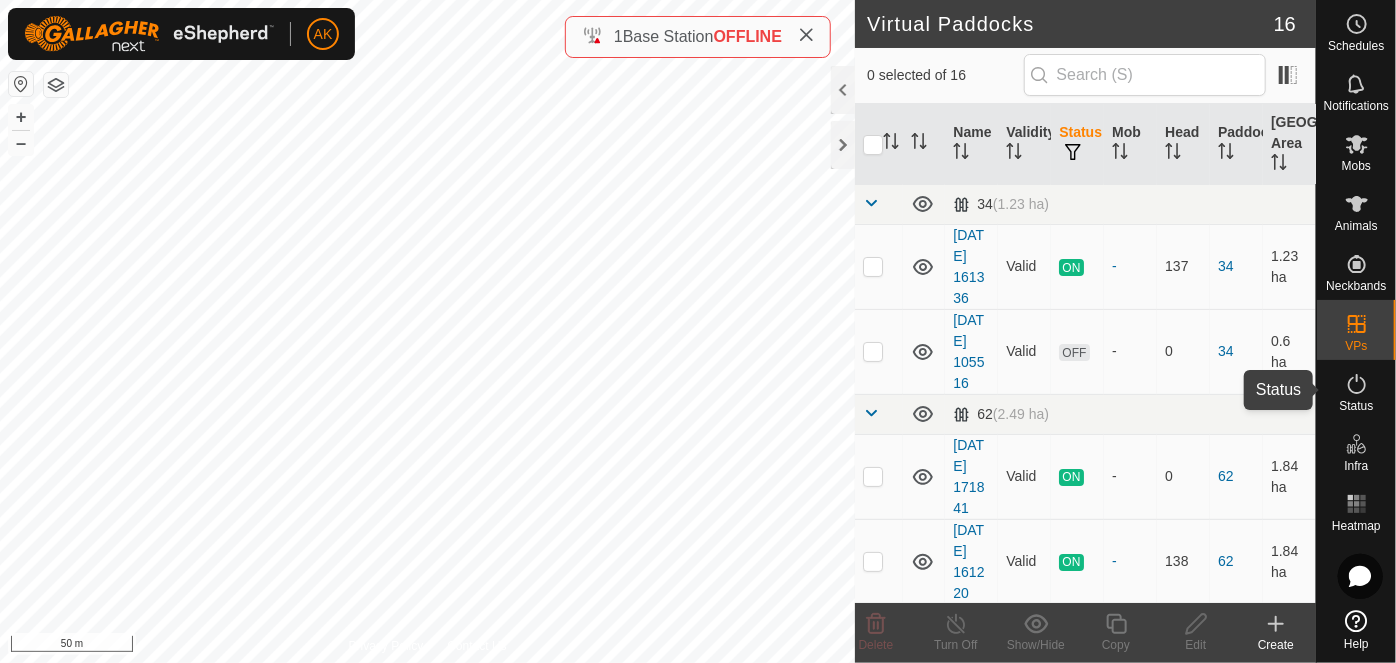 click 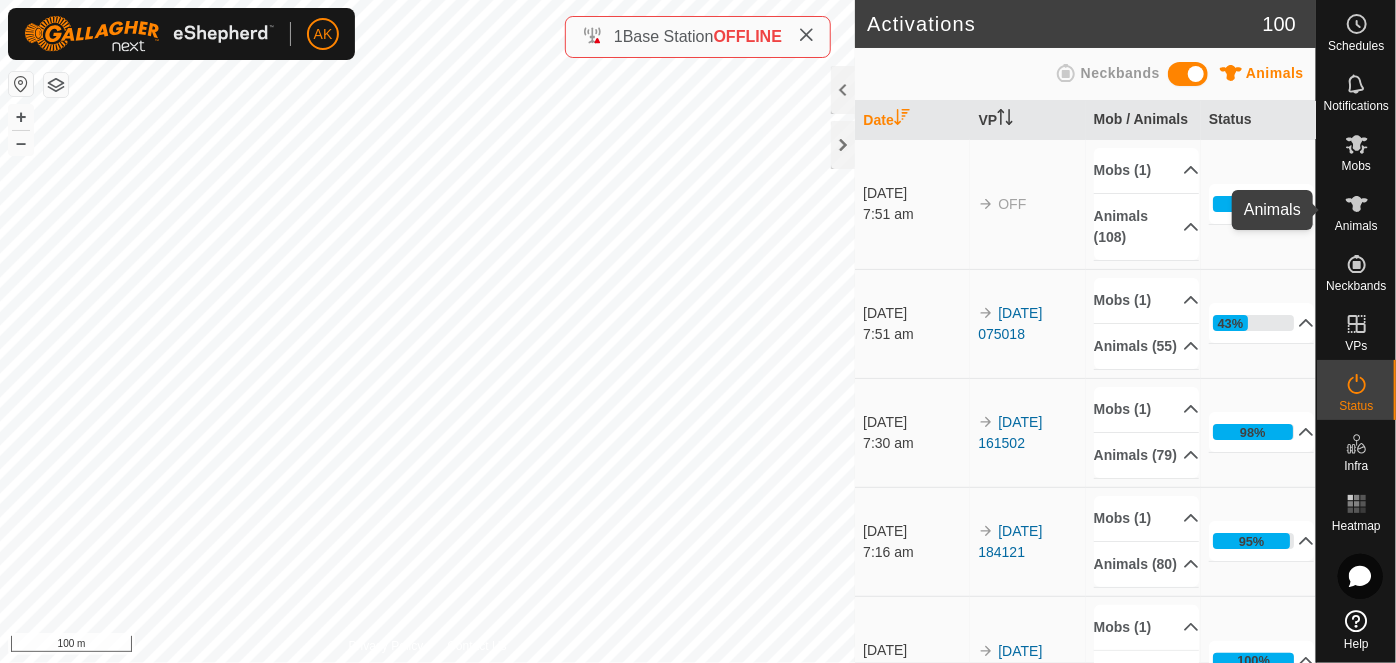 click 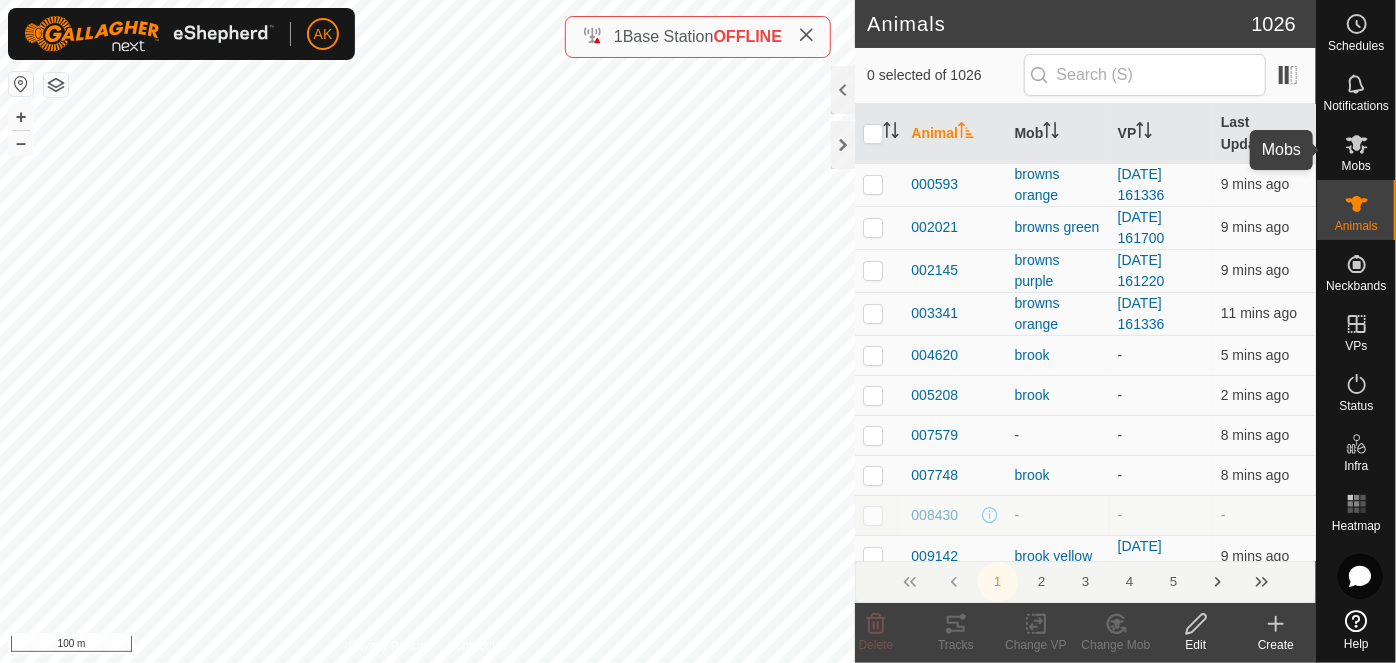 click 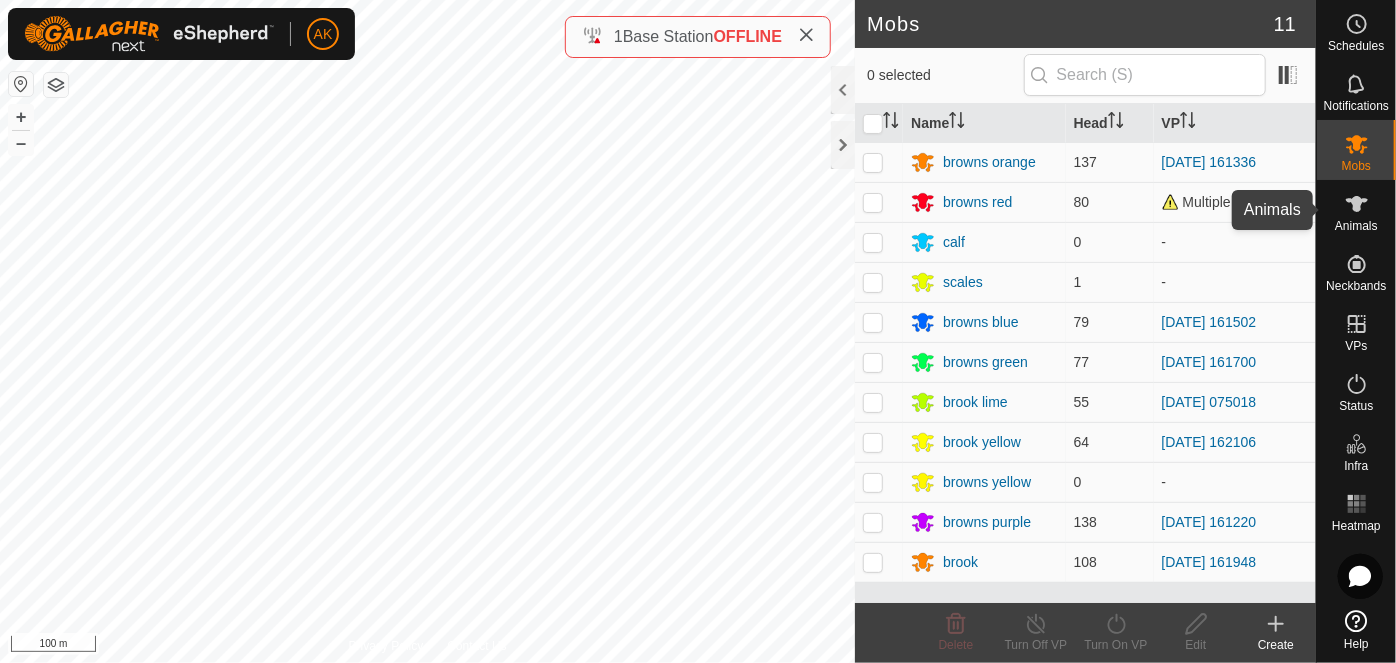 click 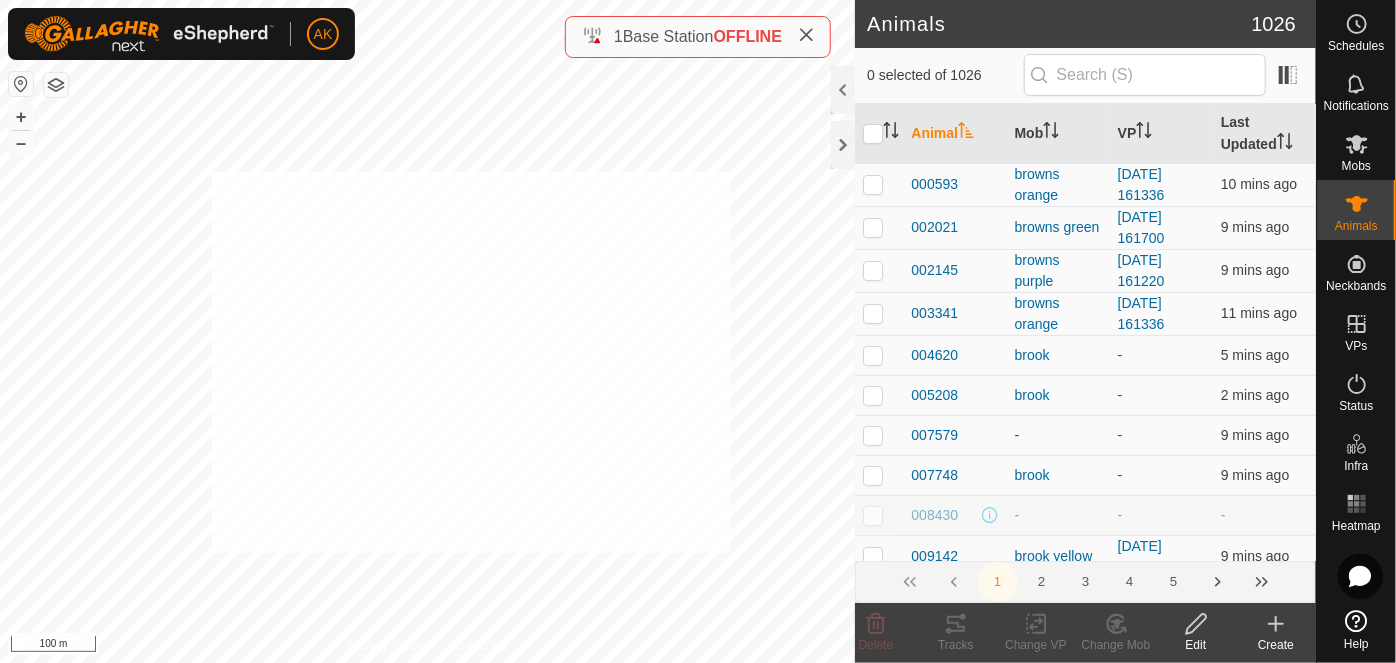 checkbox on "true" 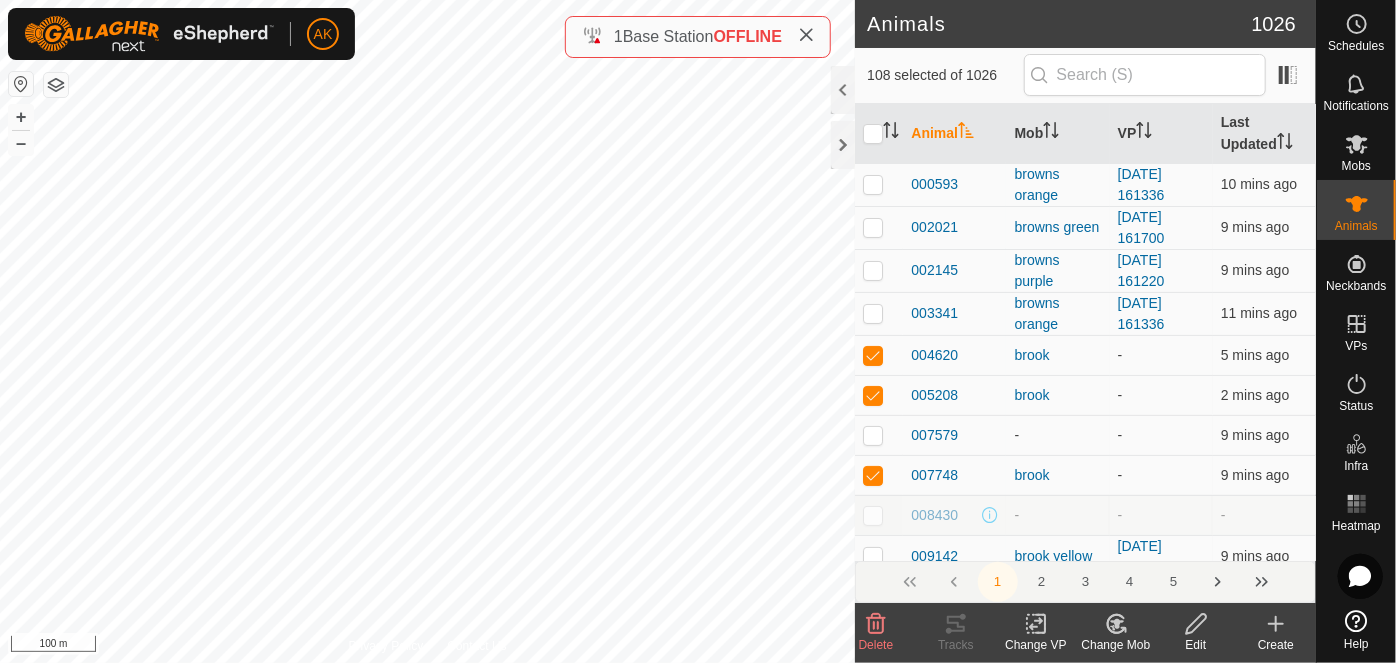 click 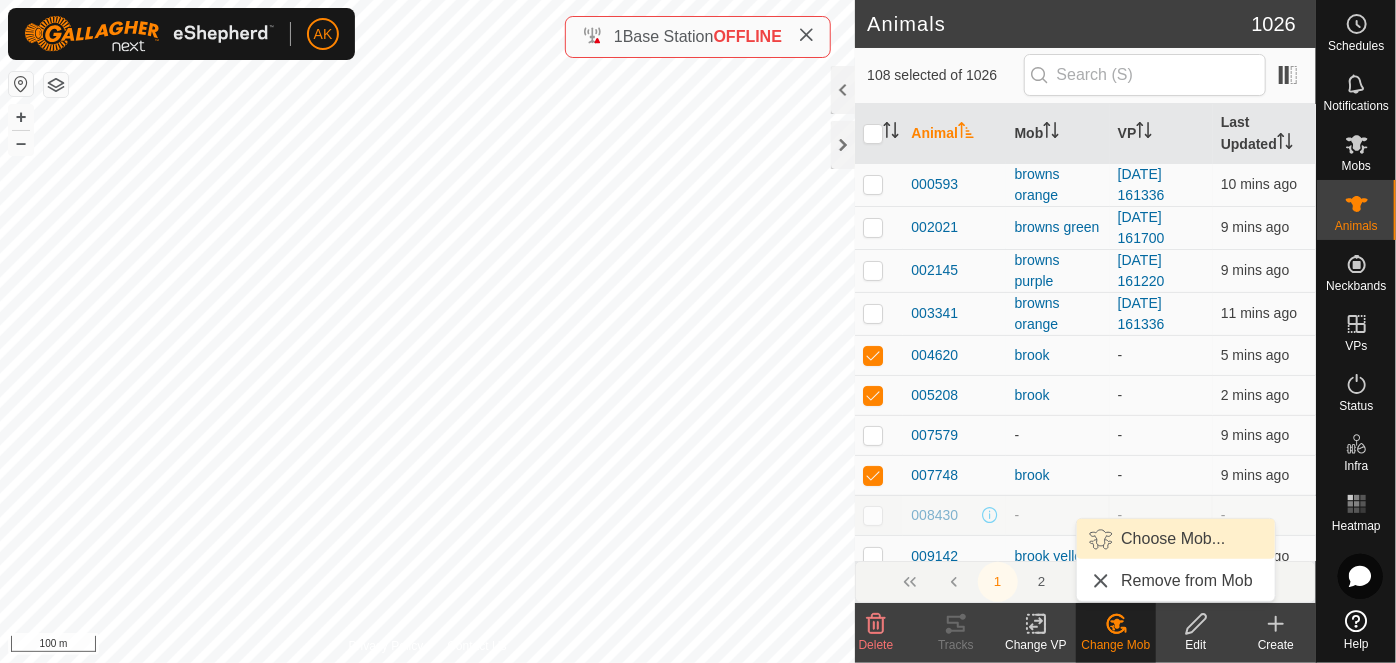 click on "Choose Mob..." at bounding box center (1176, 539) 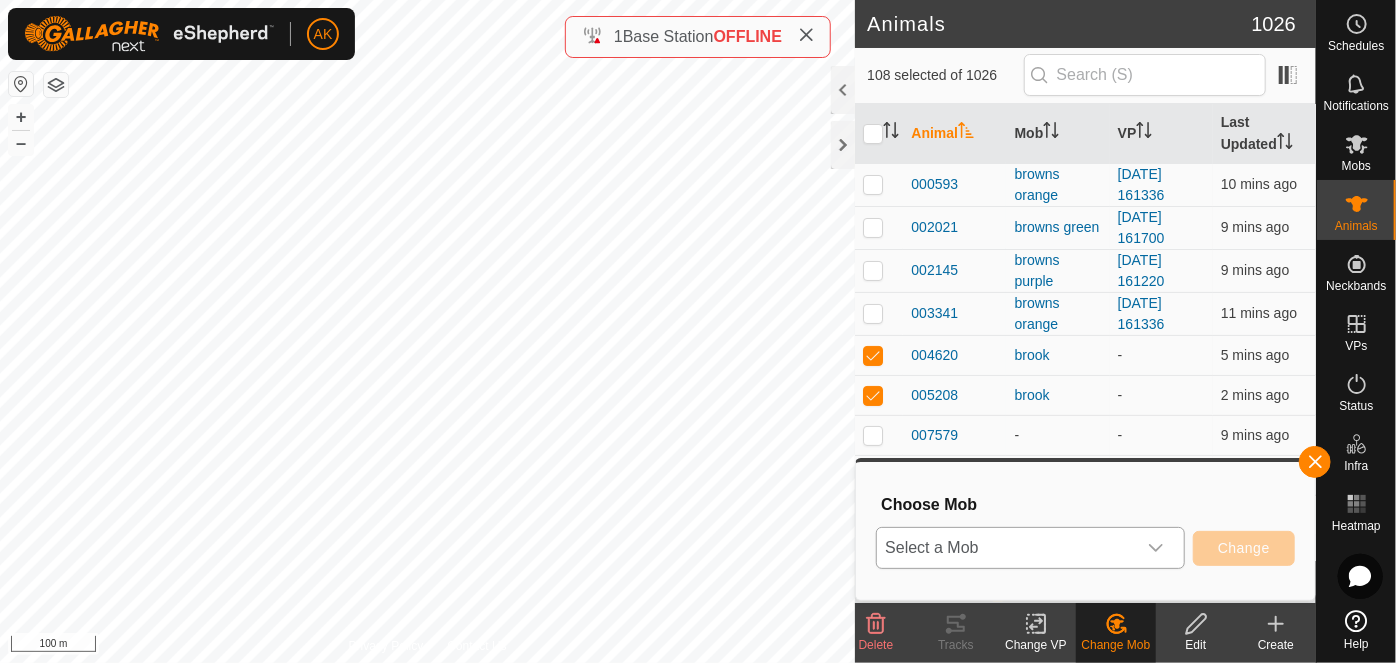 click 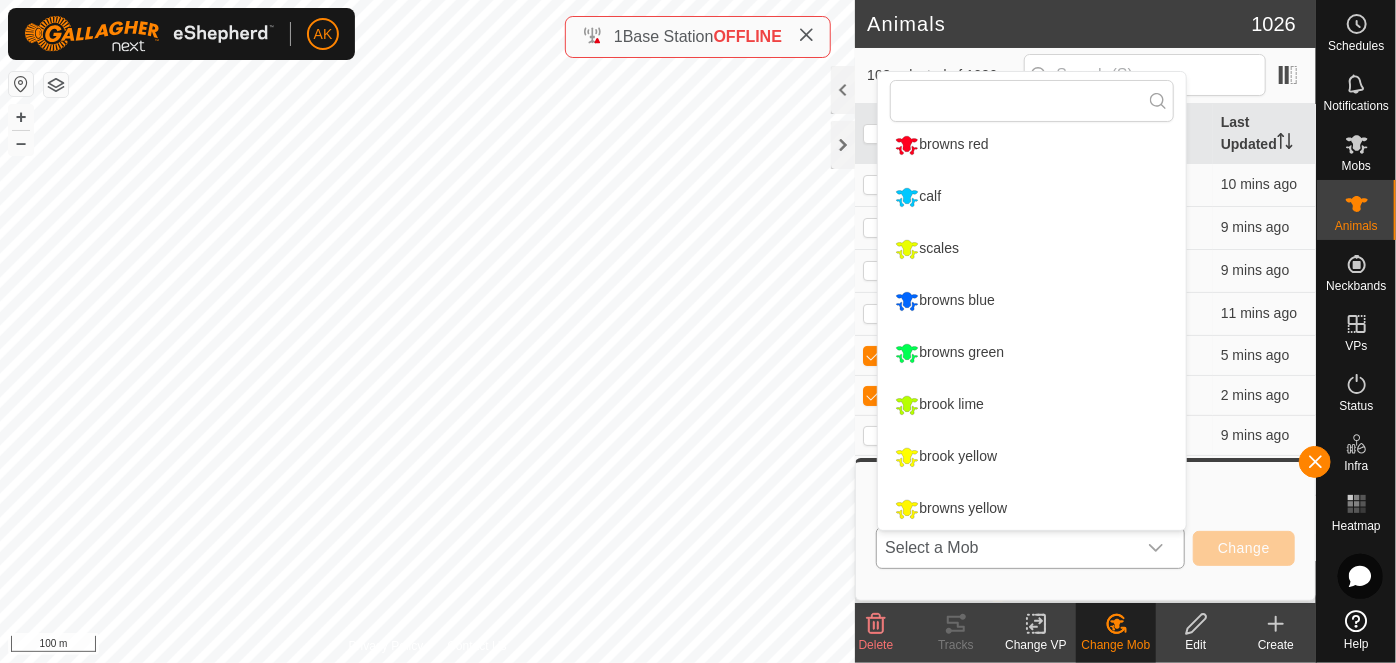 scroll, scrollTop: 0, scrollLeft: 0, axis: both 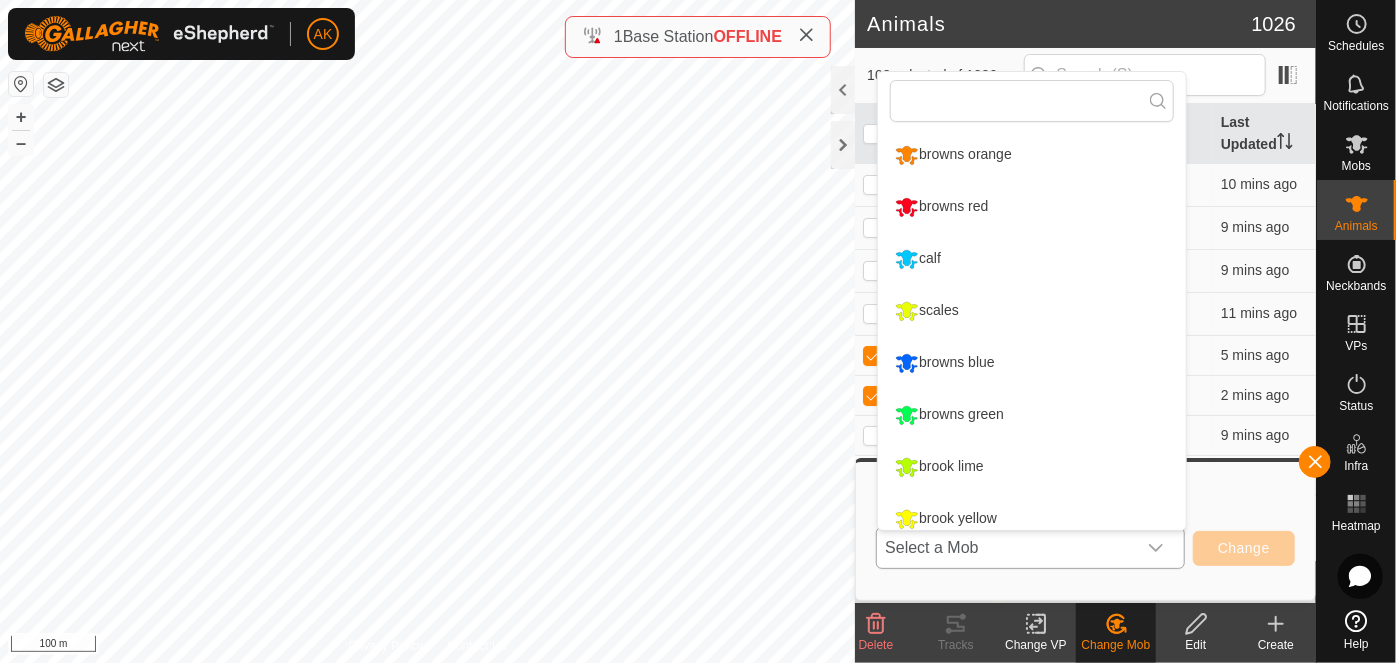 click on "brook lime" at bounding box center (1032, 467) 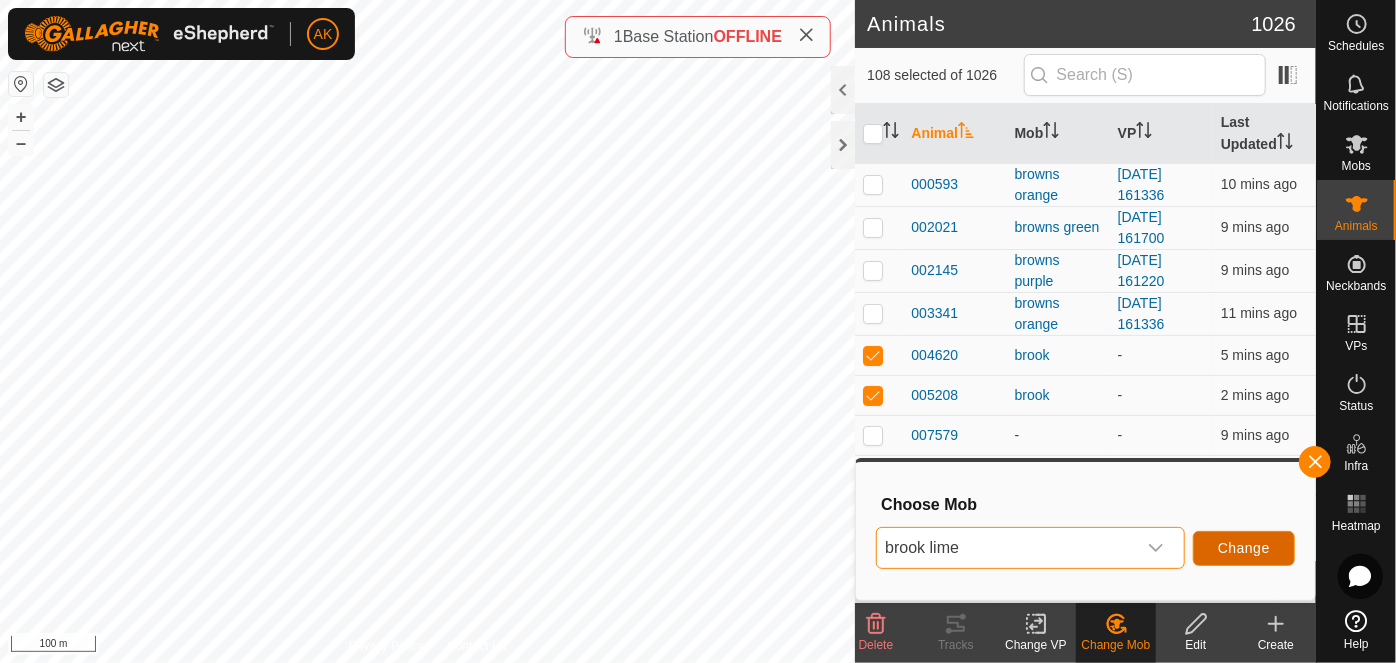 click on "Change" at bounding box center (1244, 548) 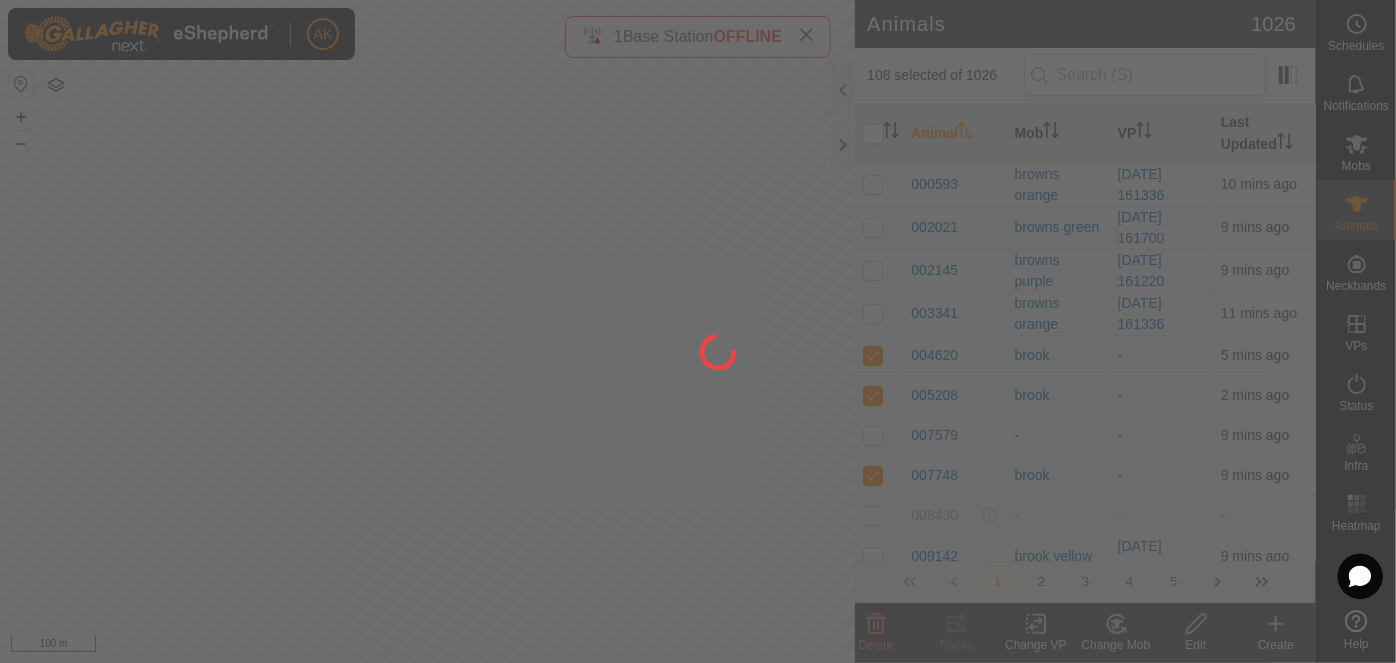 checkbox on "false" 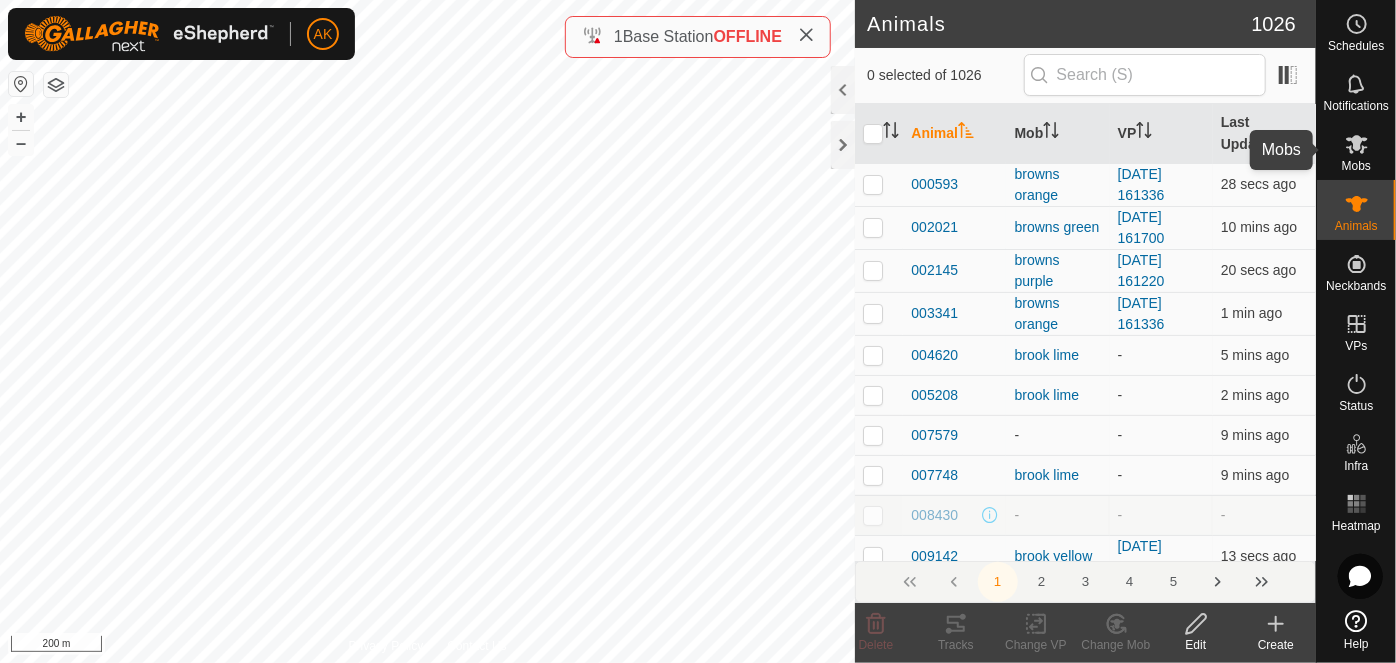 click 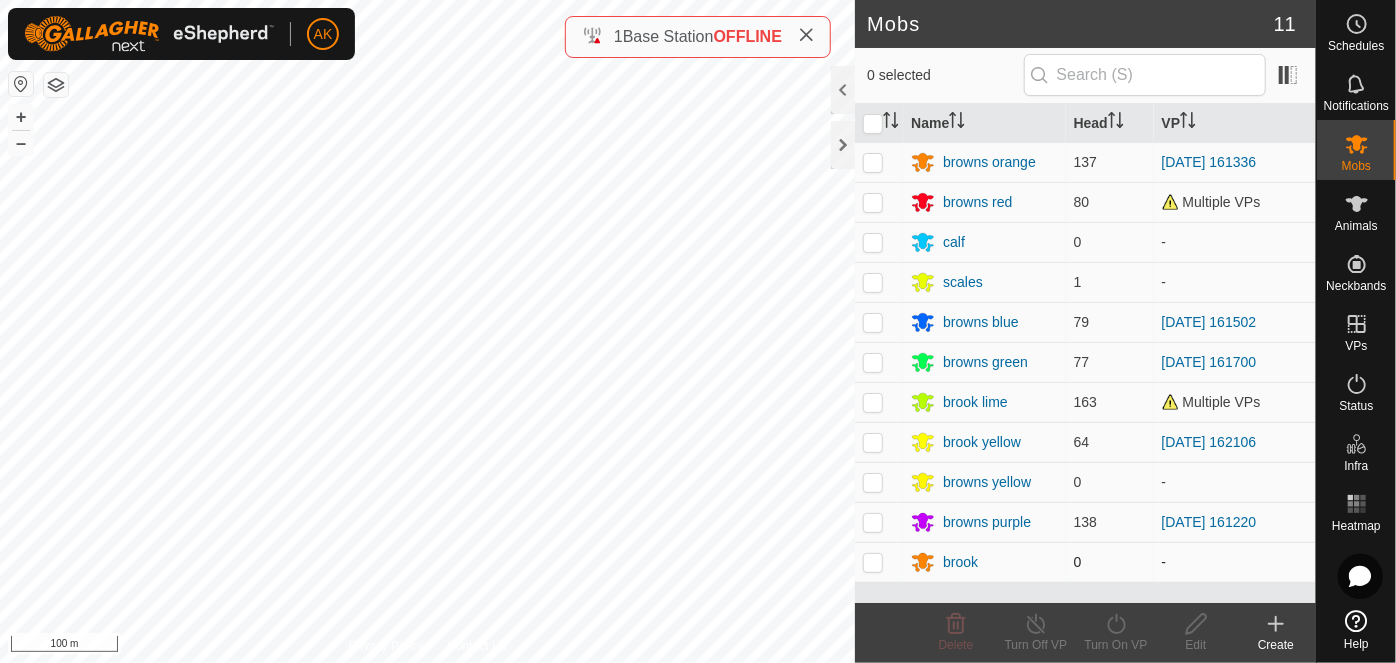 click at bounding box center (873, 562) 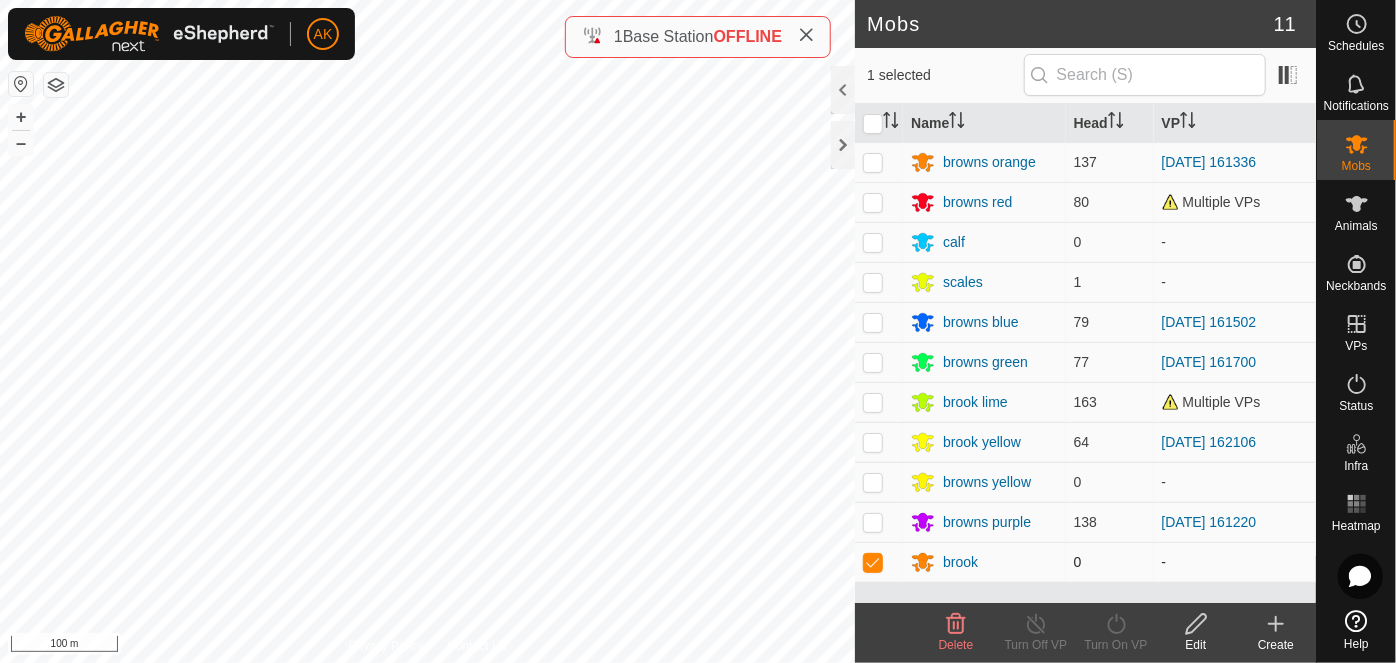 click at bounding box center [873, 562] 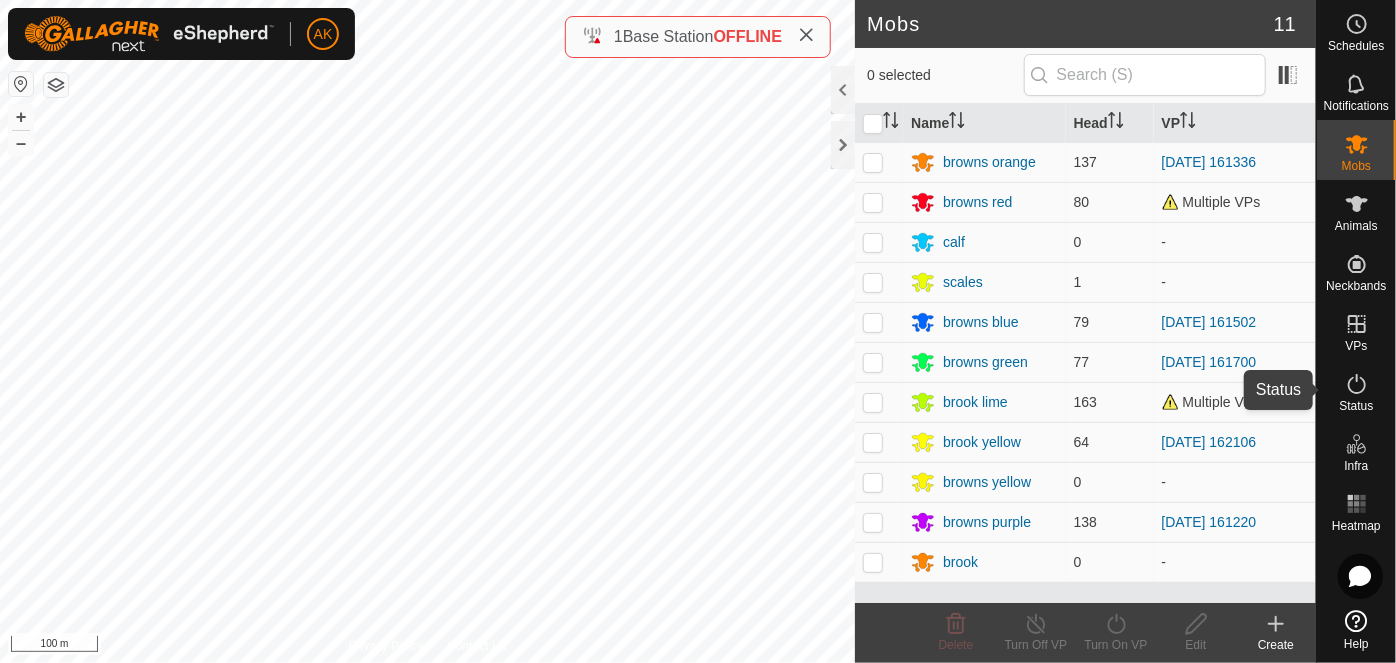 click 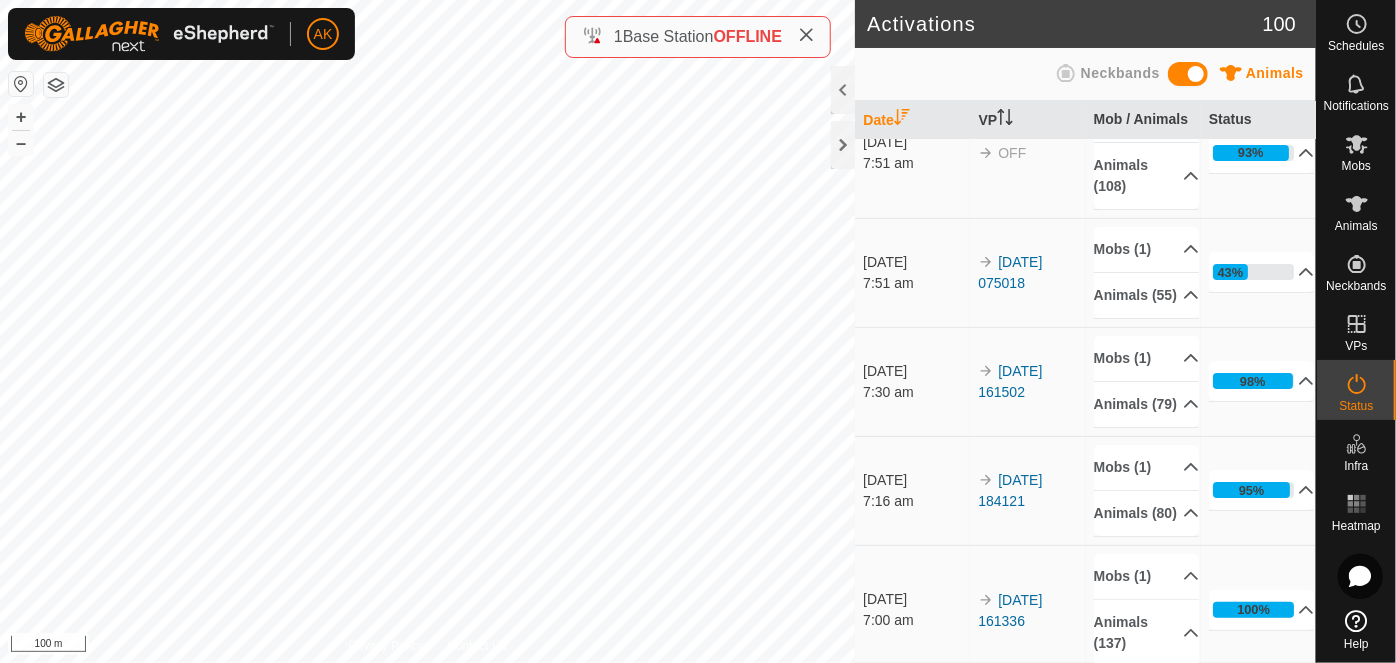 scroll, scrollTop: 90, scrollLeft: 0, axis: vertical 